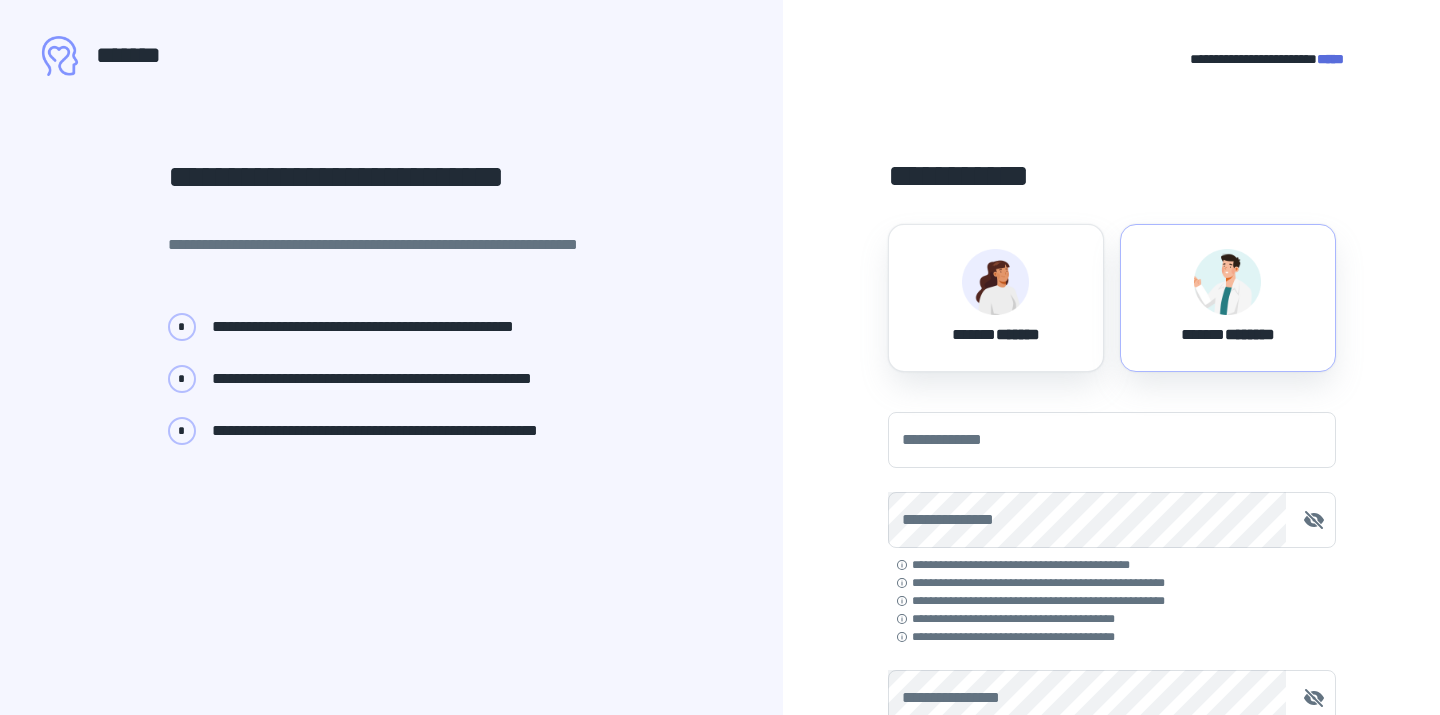 scroll, scrollTop: 0, scrollLeft: 0, axis: both 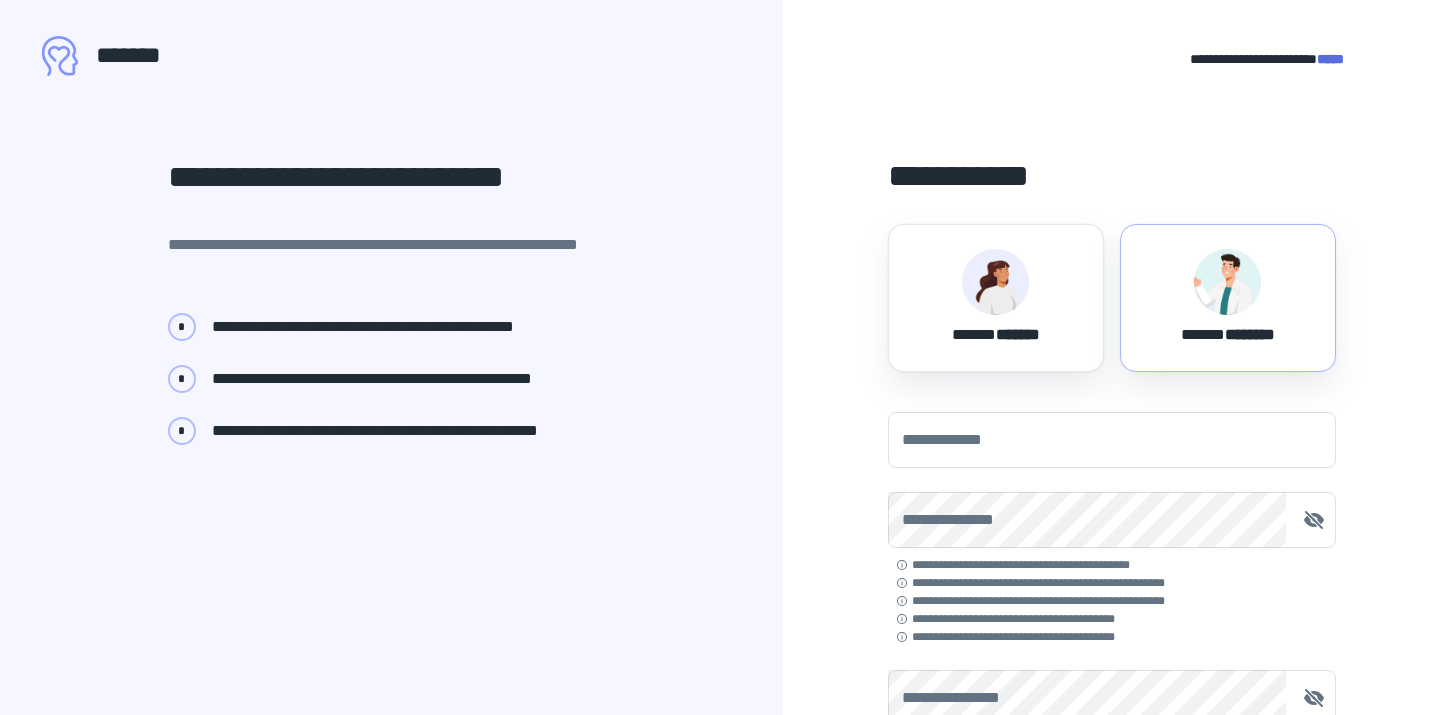 click at bounding box center (1227, 282) 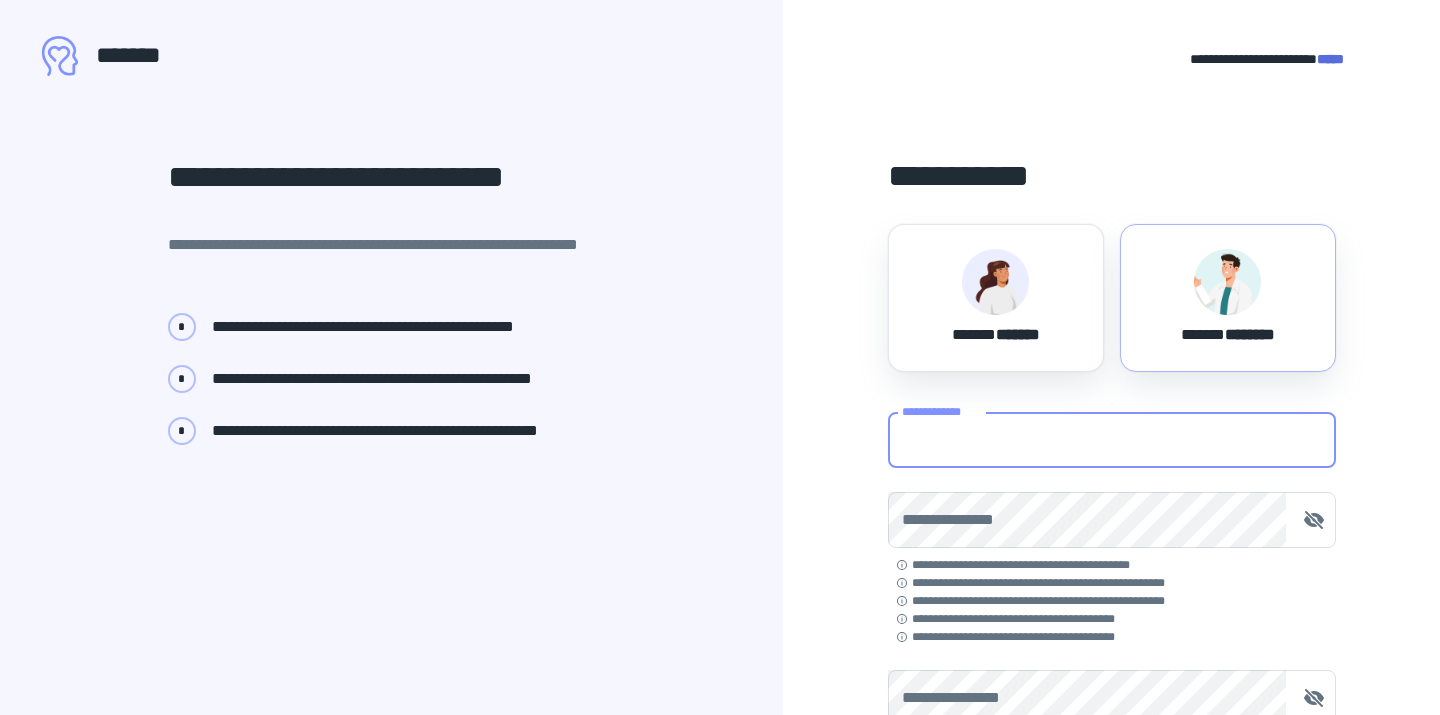 click on "**********" at bounding box center (1112, 440) 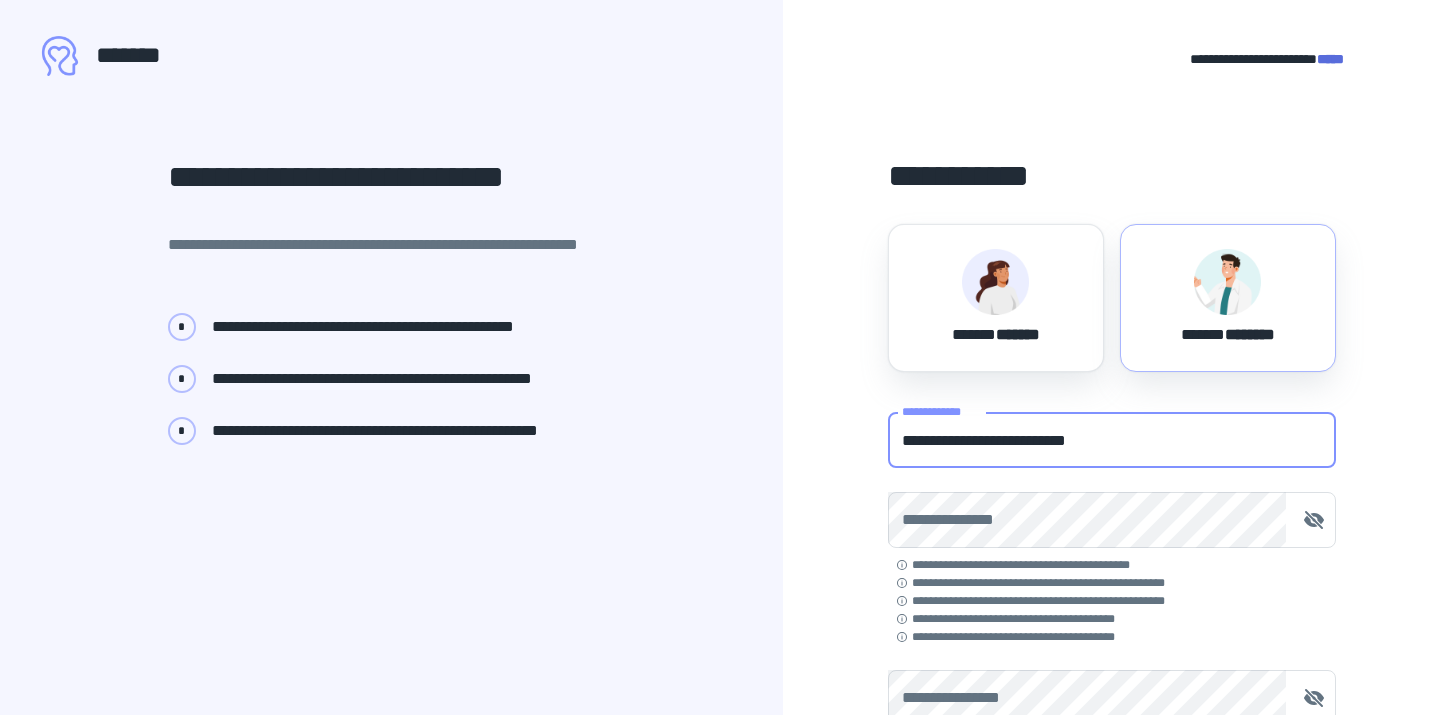 type on "**********" 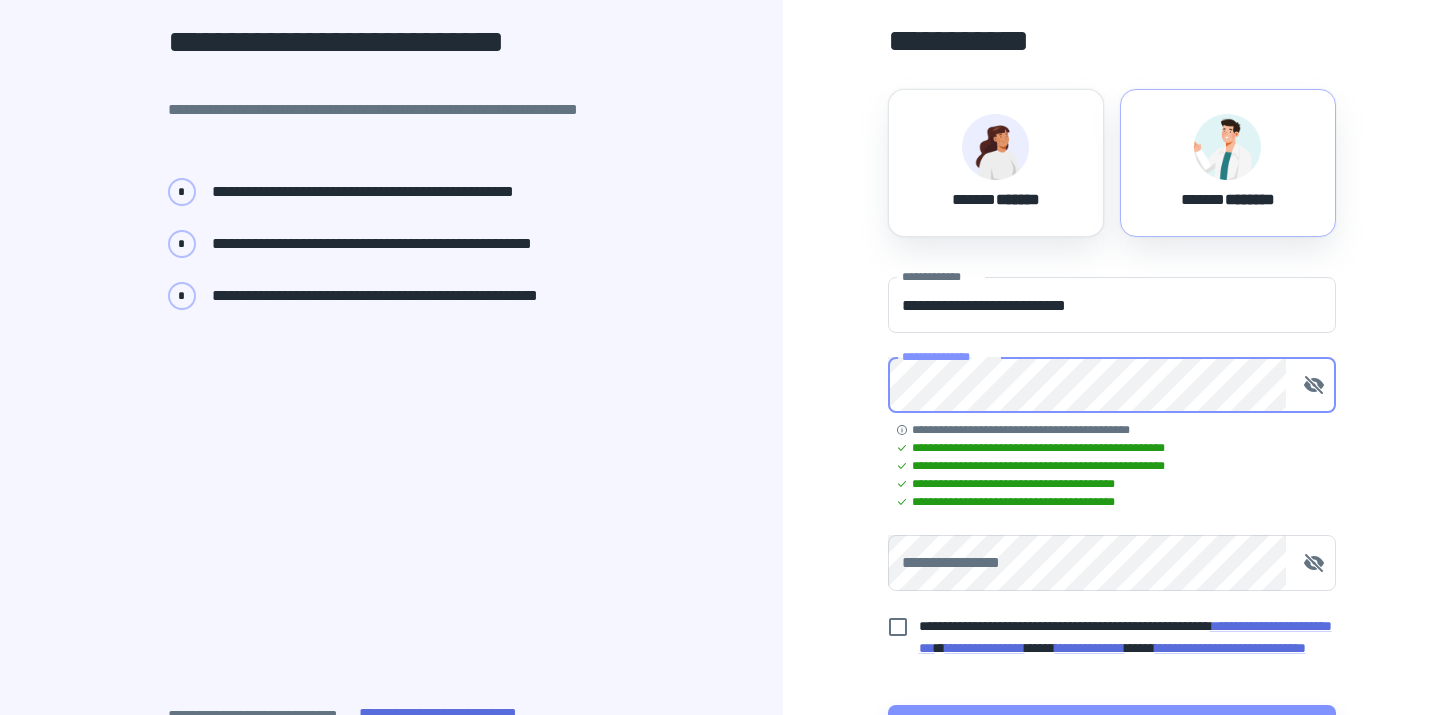 scroll, scrollTop: 136, scrollLeft: 0, axis: vertical 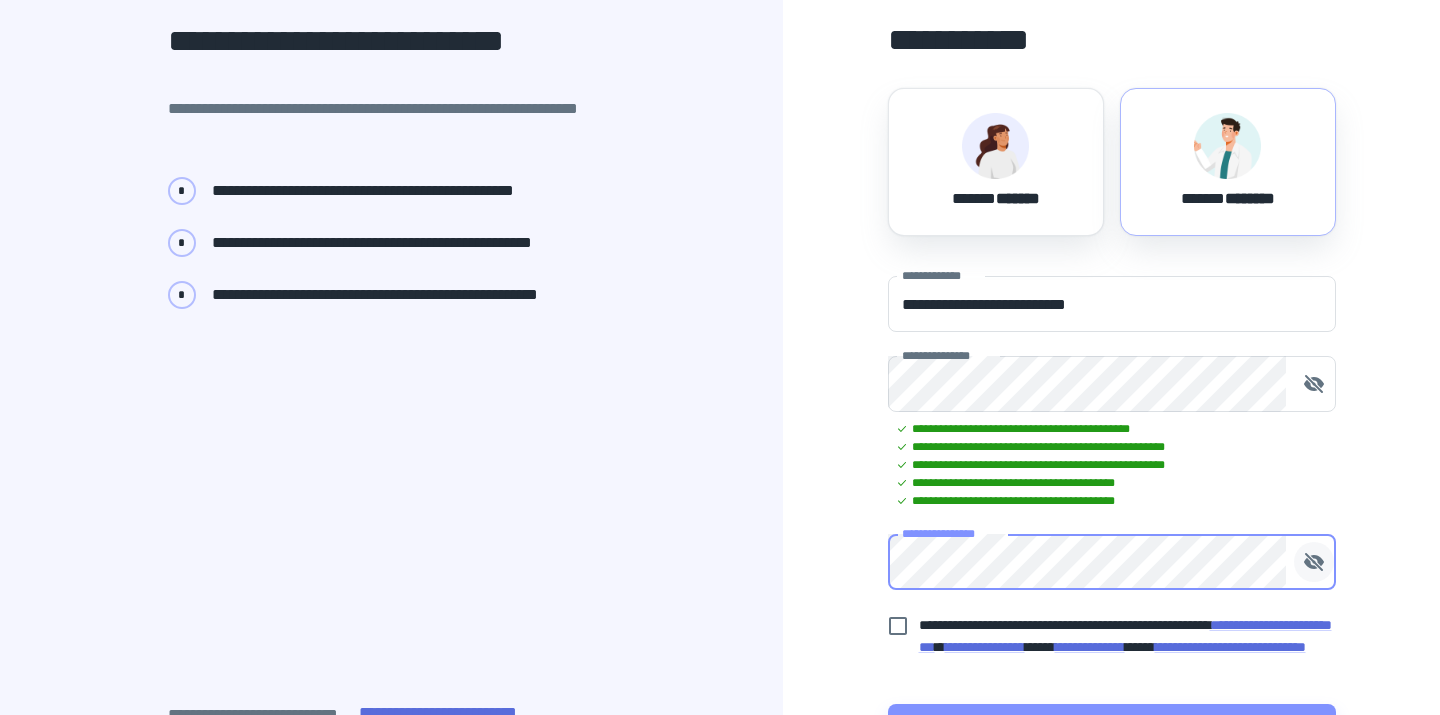 click at bounding box center [1314, 562] 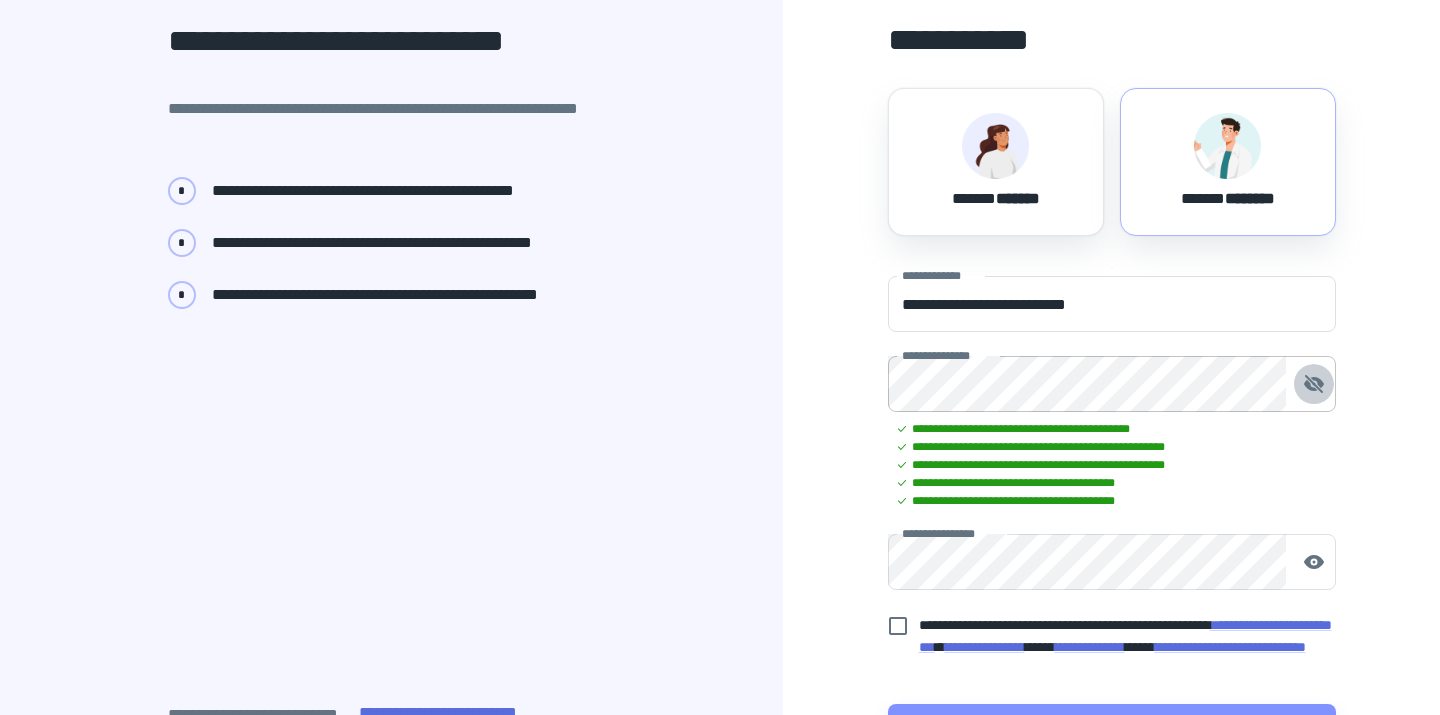 click 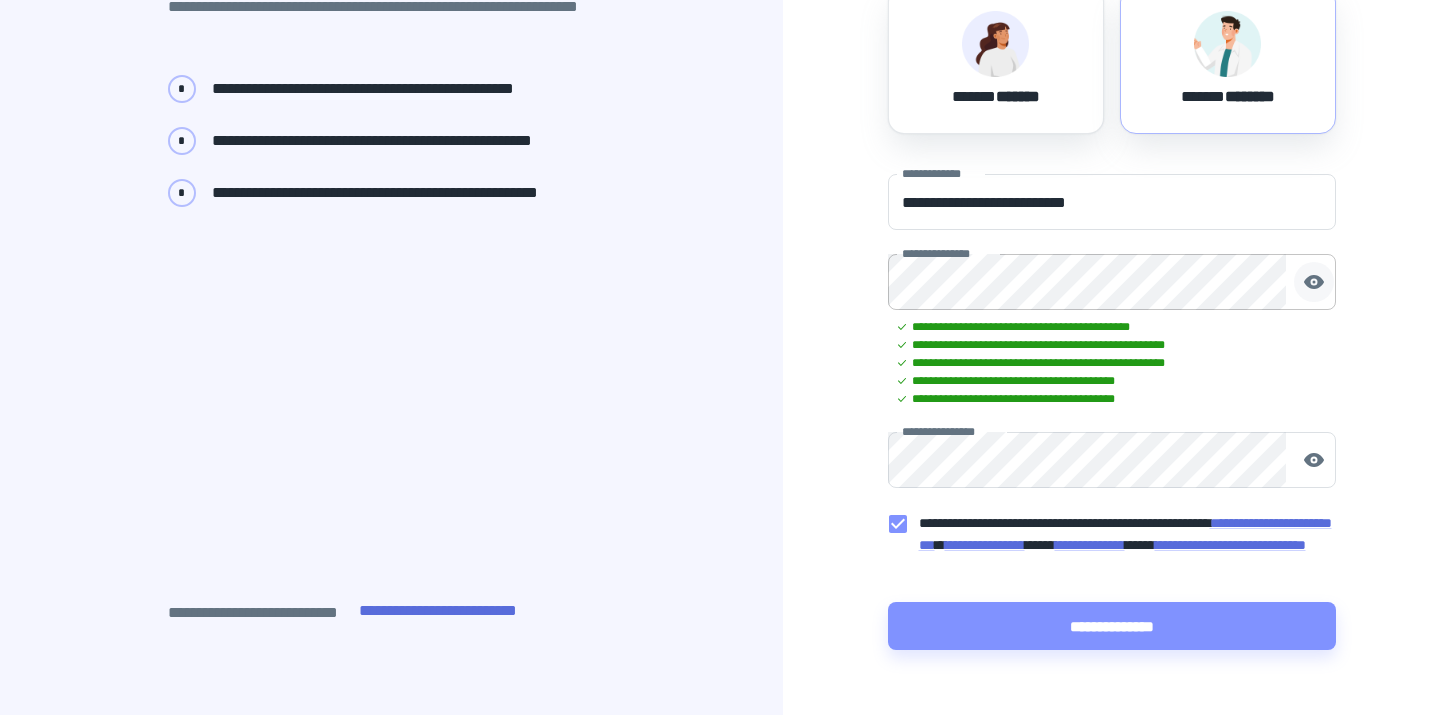 scroll, scrollTop: 301, scrollLeft: 0, axis: vertical 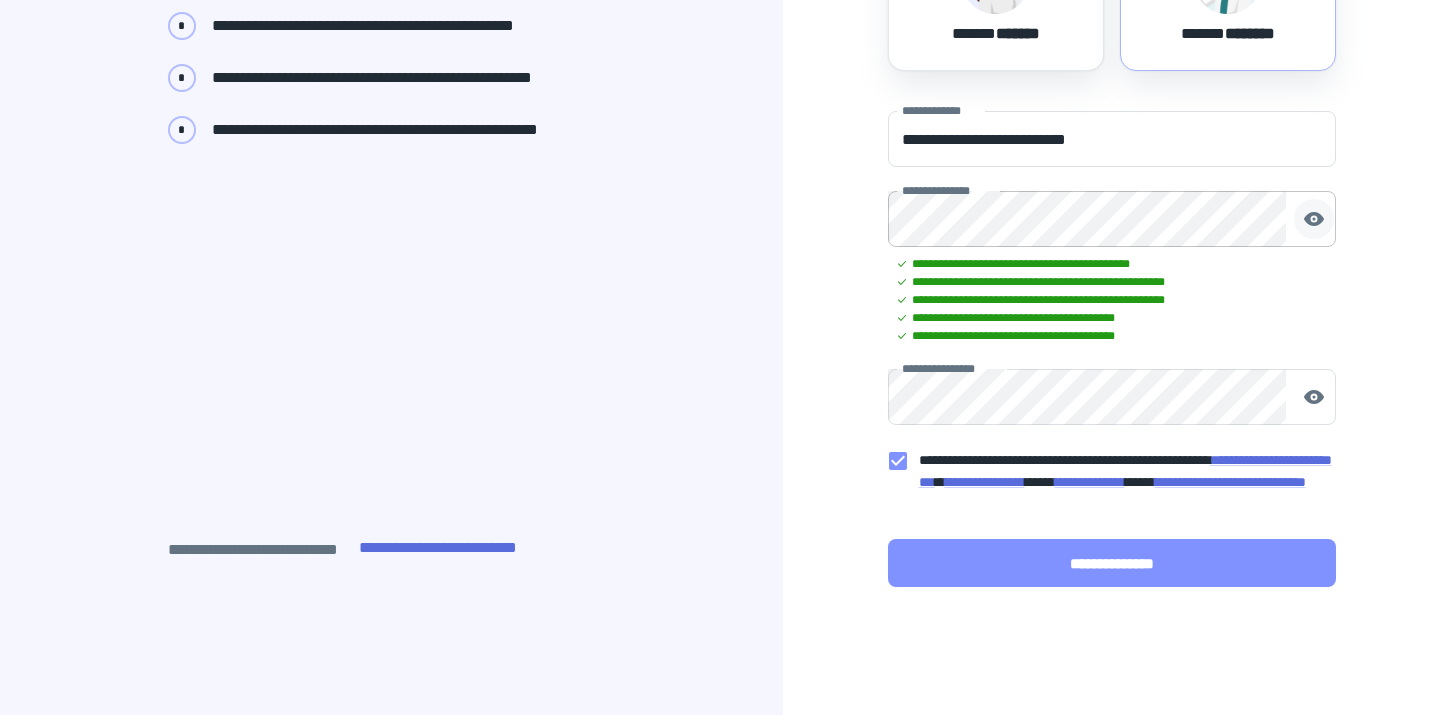 click on "**********" at bounding box center [1112, 563] 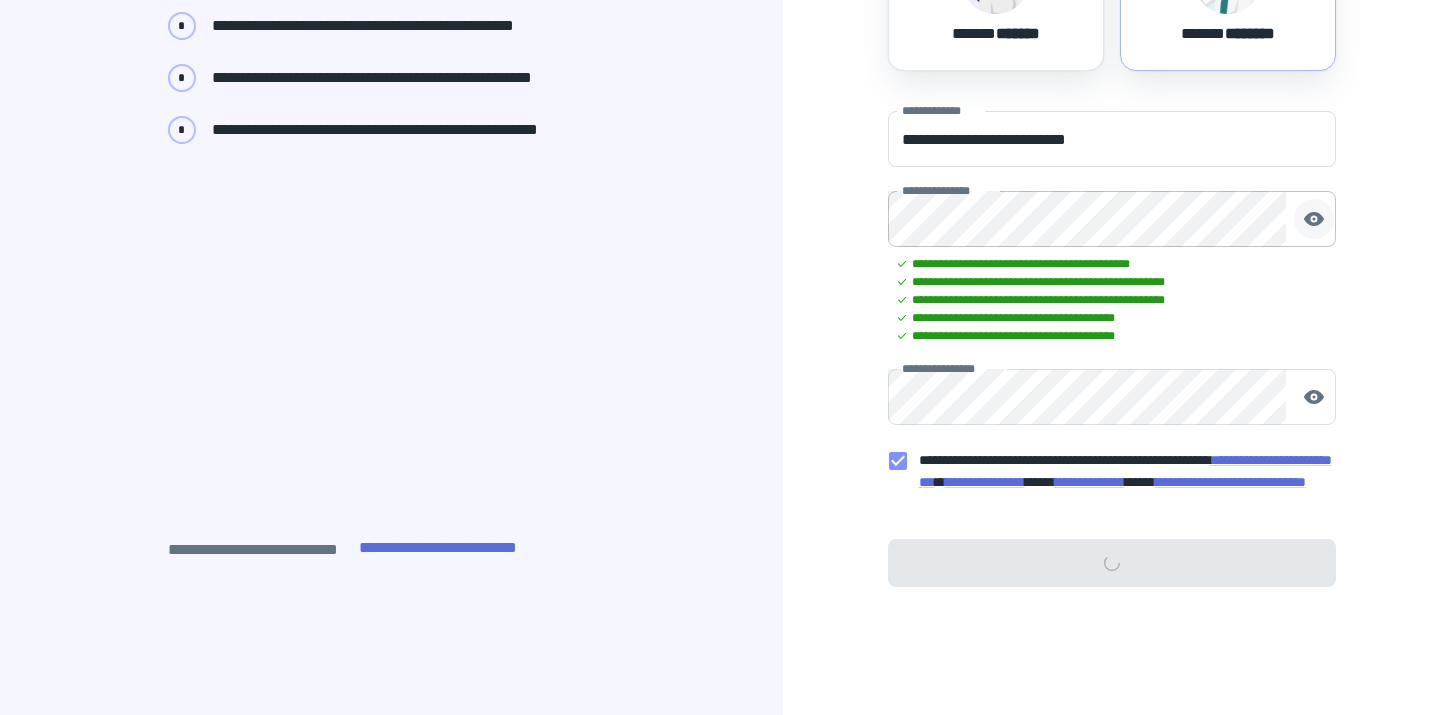 scroll, scrollTop: 0, scrollLeft: 0, axis: both 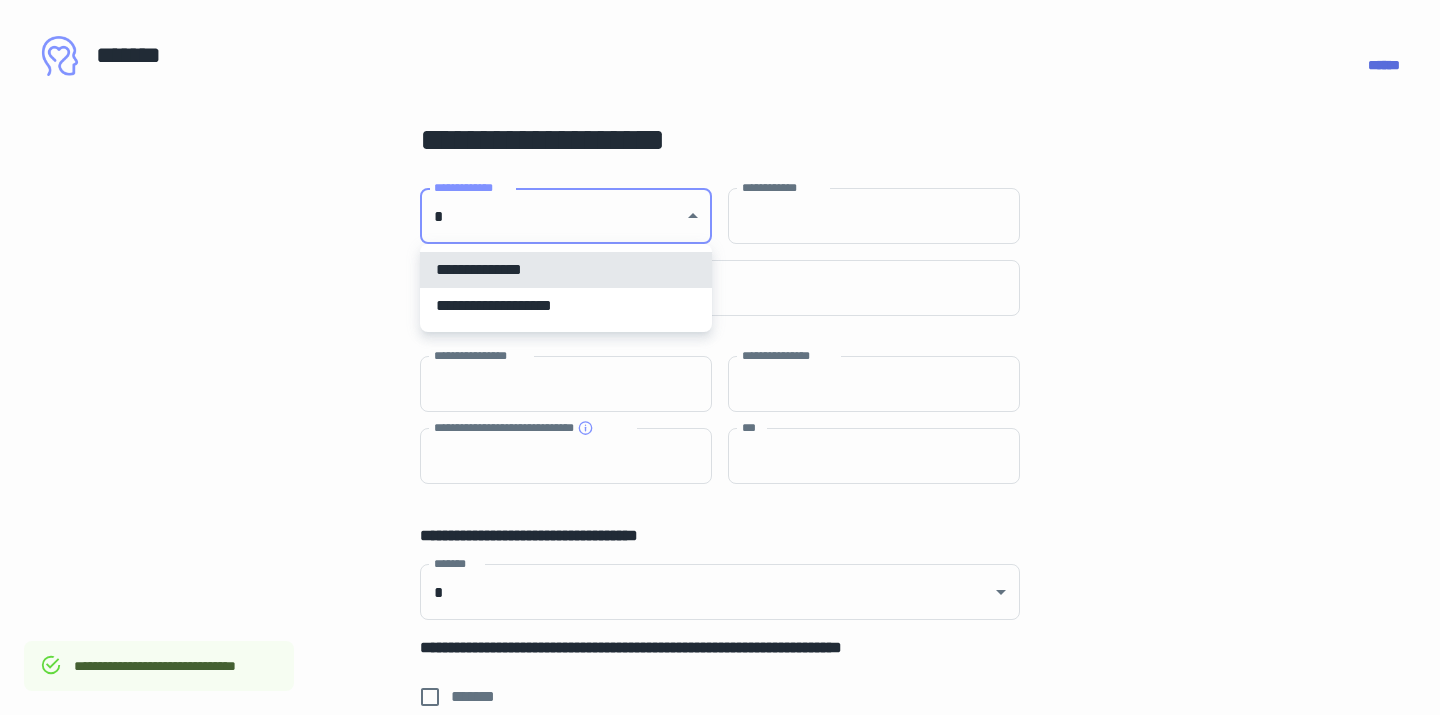 click on "**********" at bounding box center [720, 357] 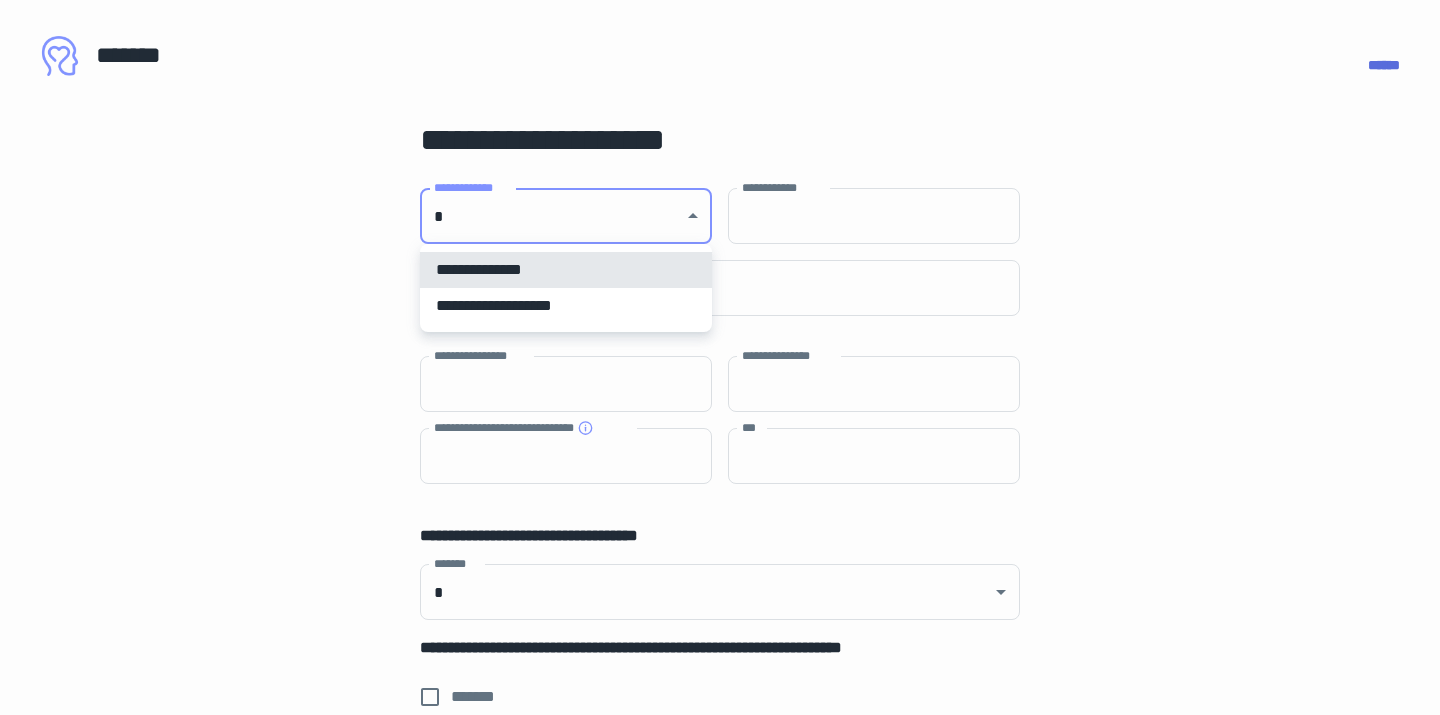 click on "**********" at bounding box center [566, 306] 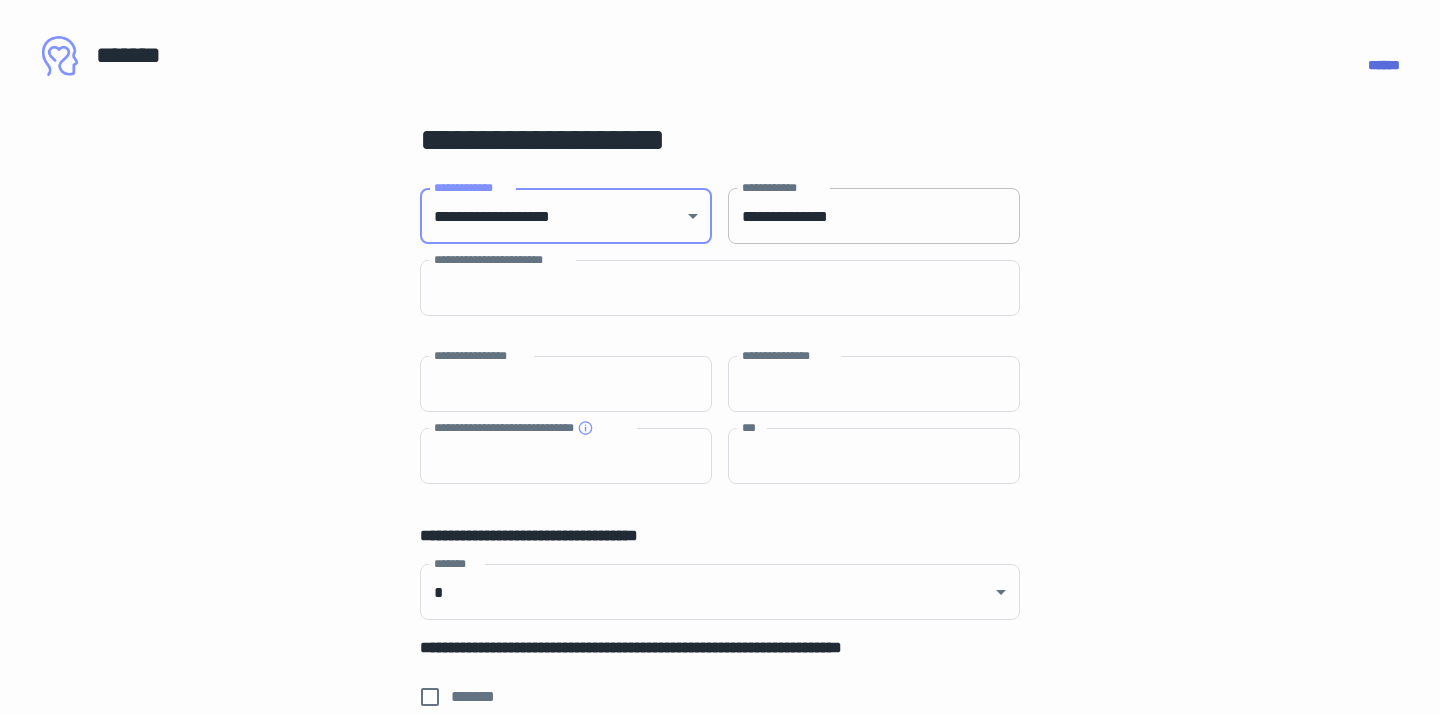 click on "**********" at bounding box center (874, 216) 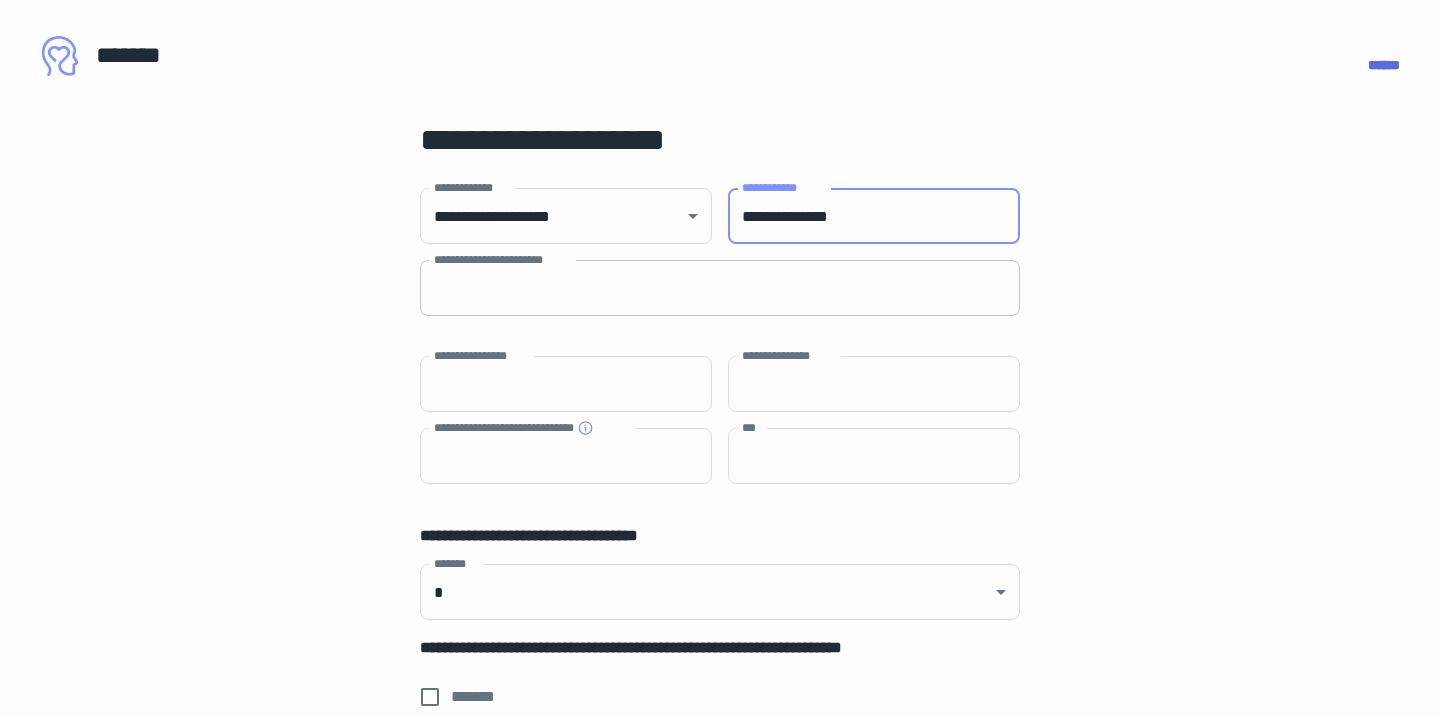type on "**********" 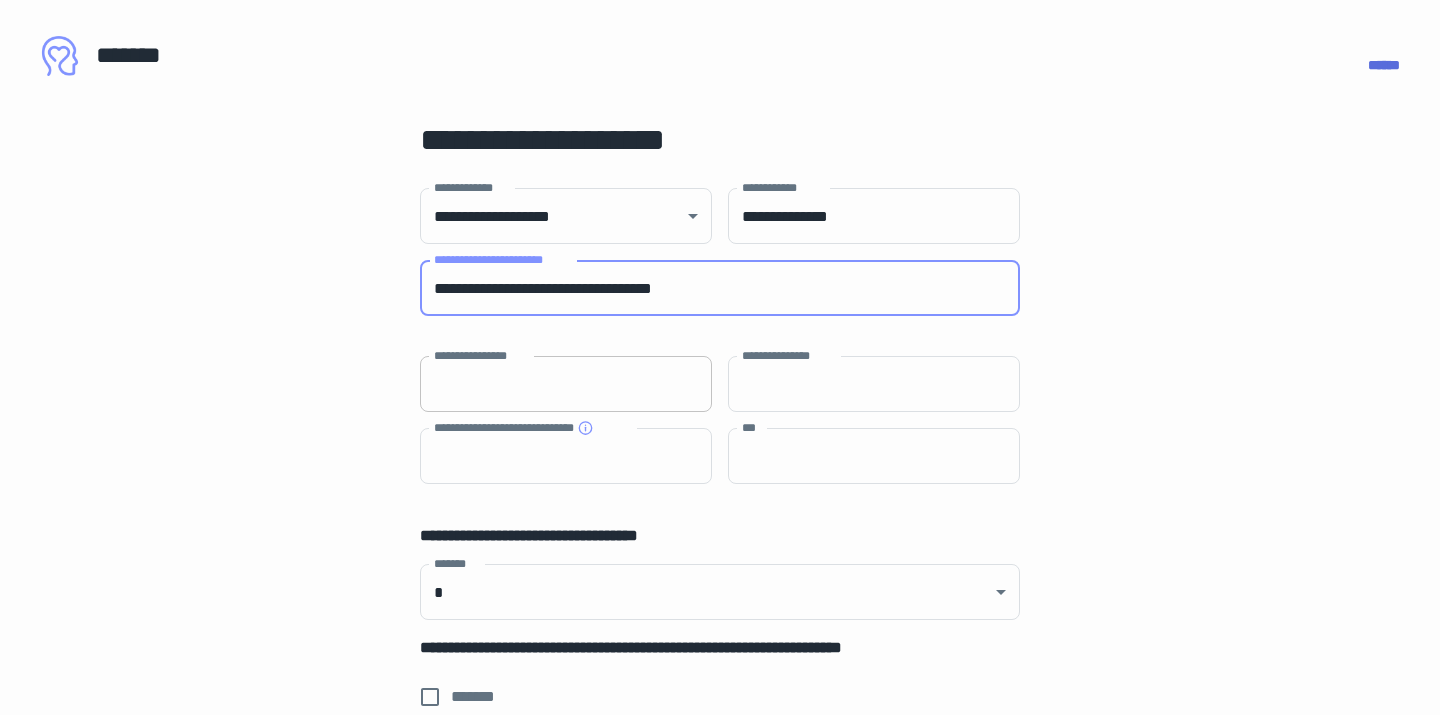 type on "**********" 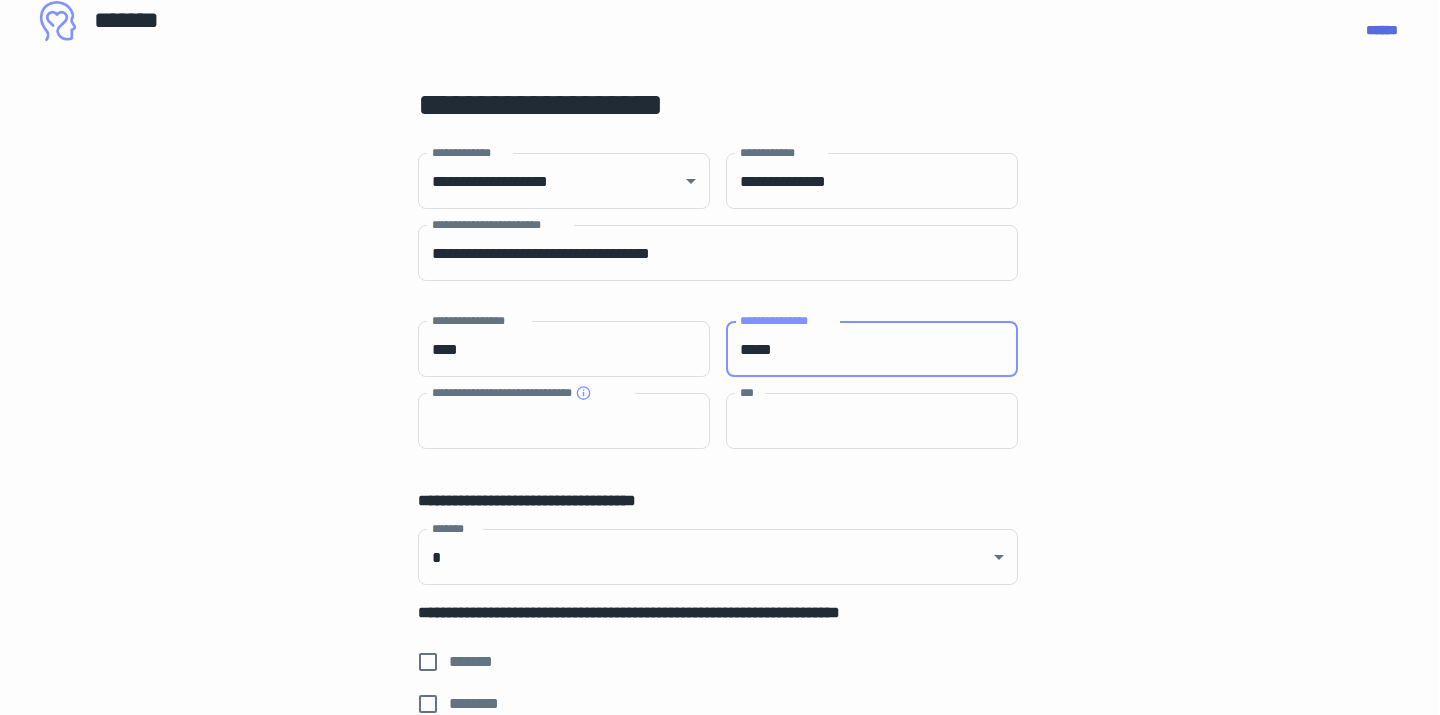 scroll, scrollTop: 33, scrollLeft: 2, axis: both 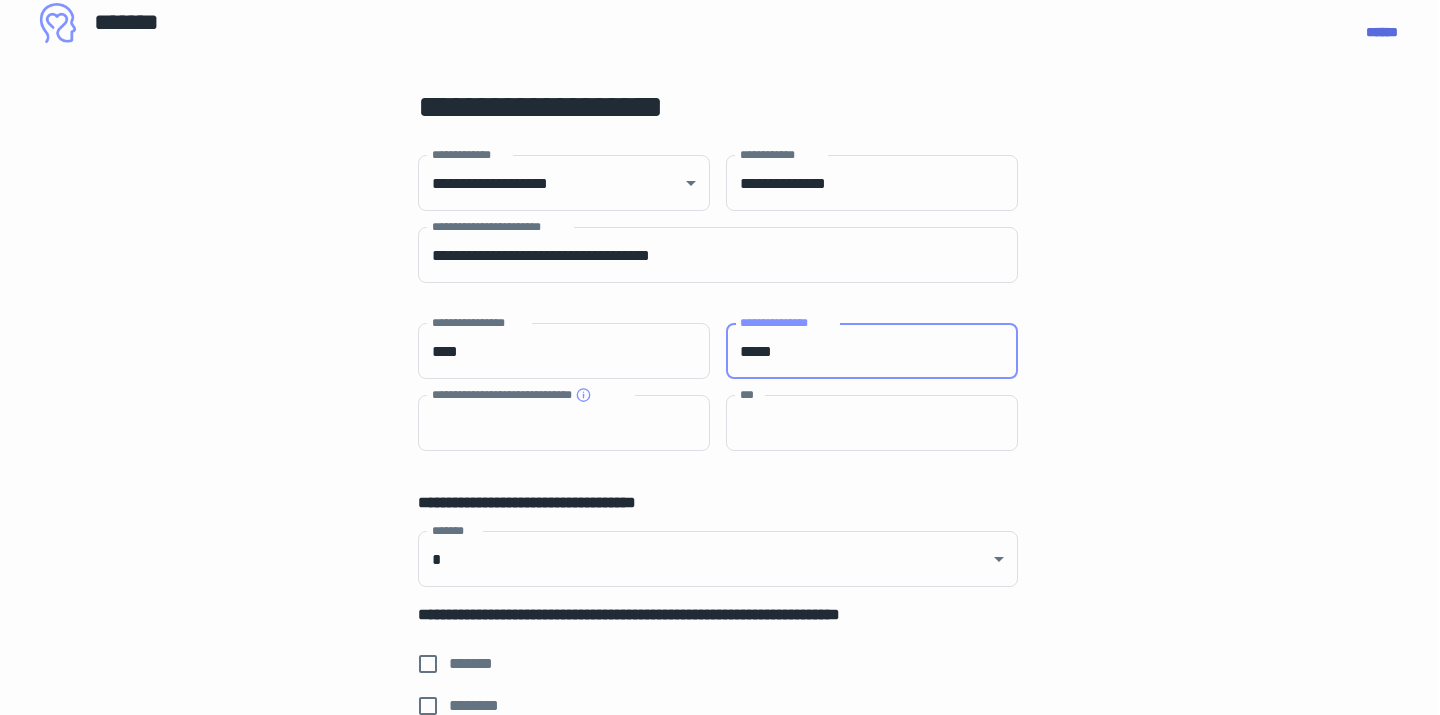 type on "*****" 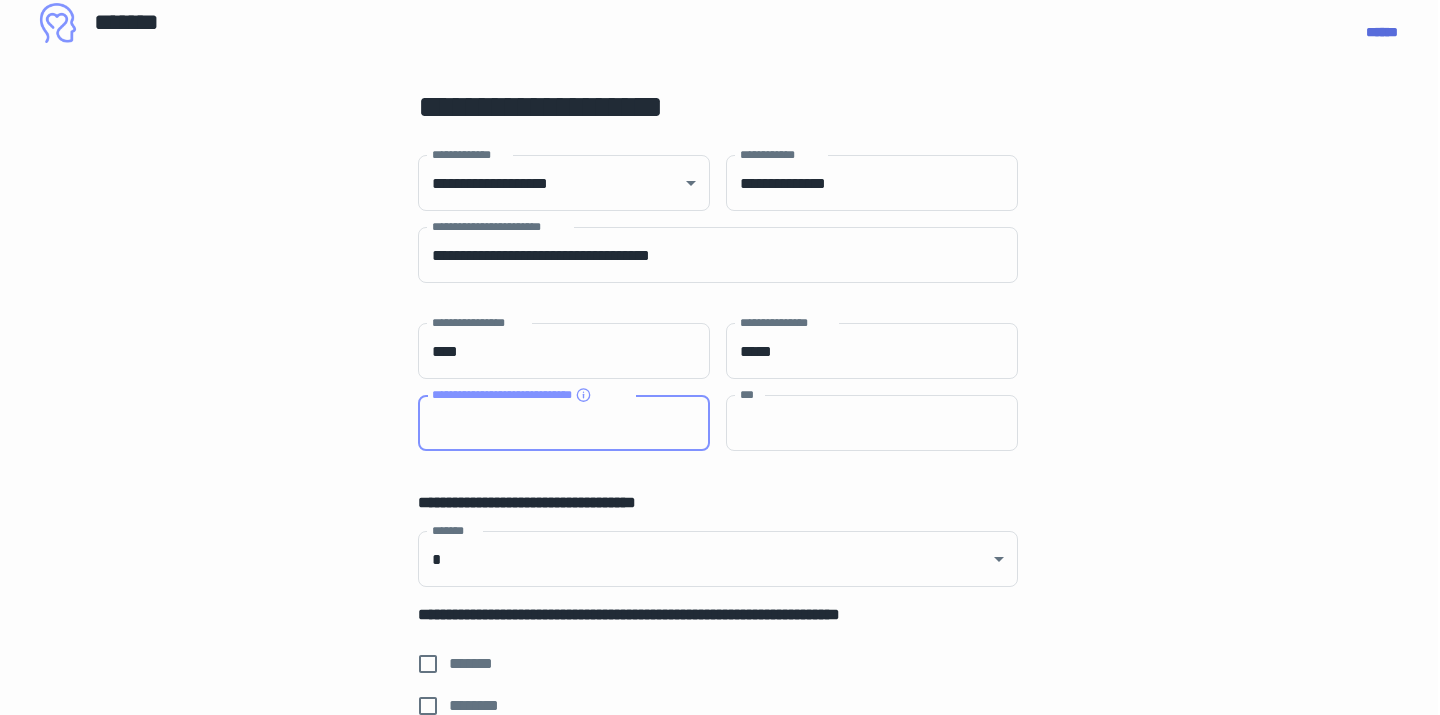 click on "**********" at bounding box center (564, 423) 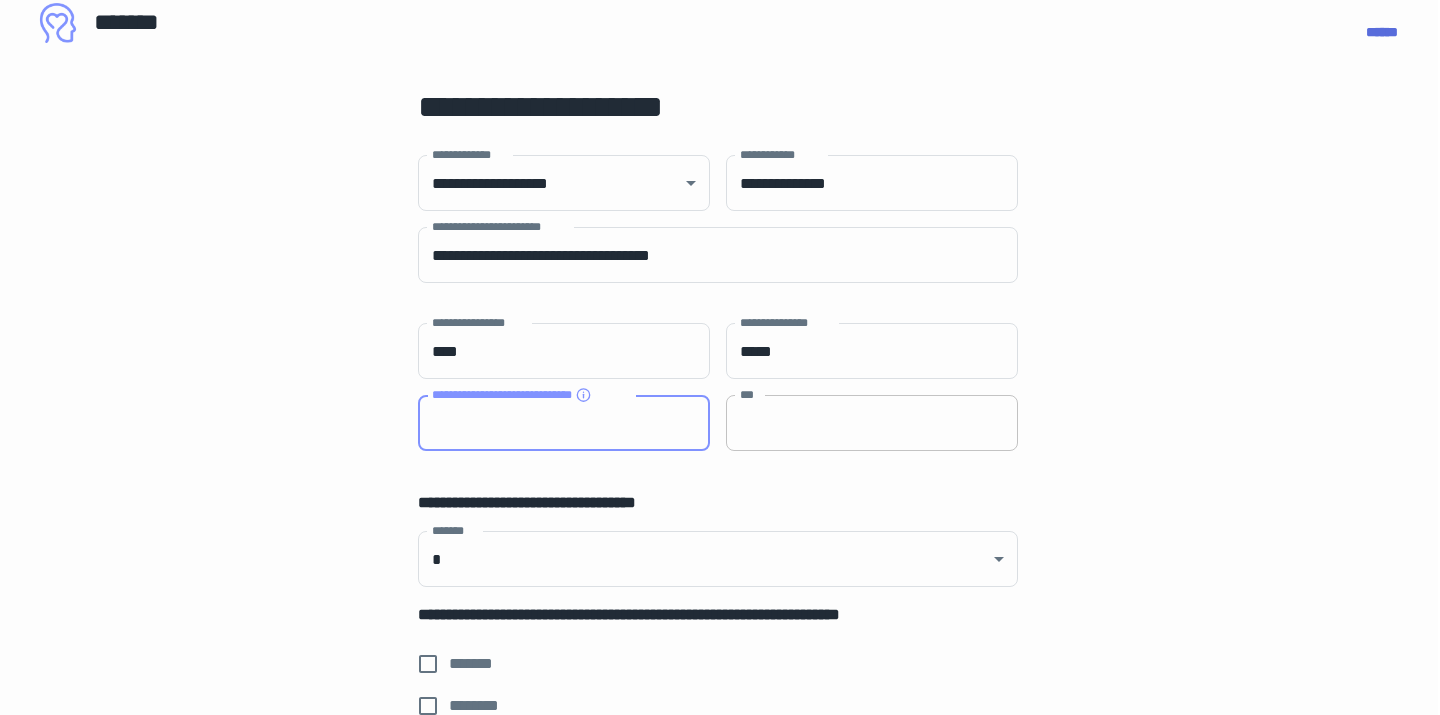 click on "***" at bounding box center [872, 423] 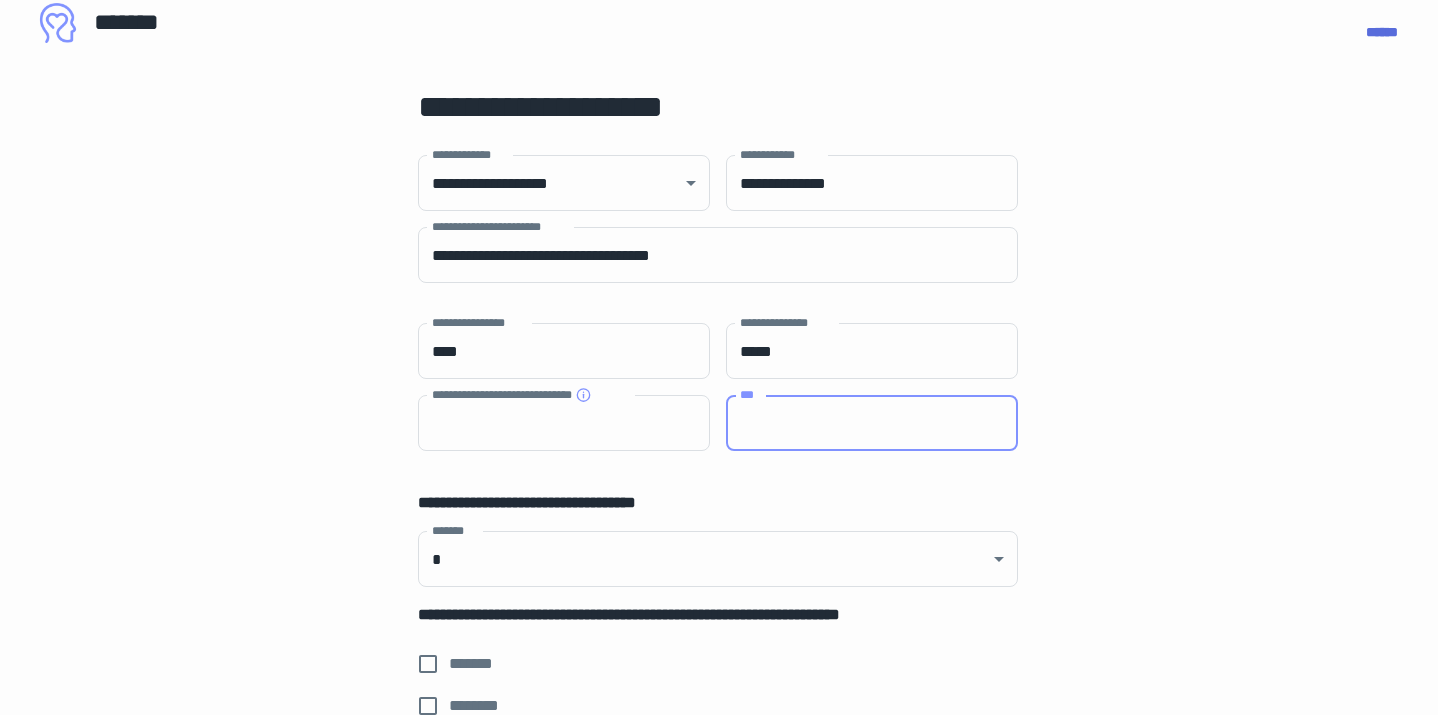 paste on "**********" 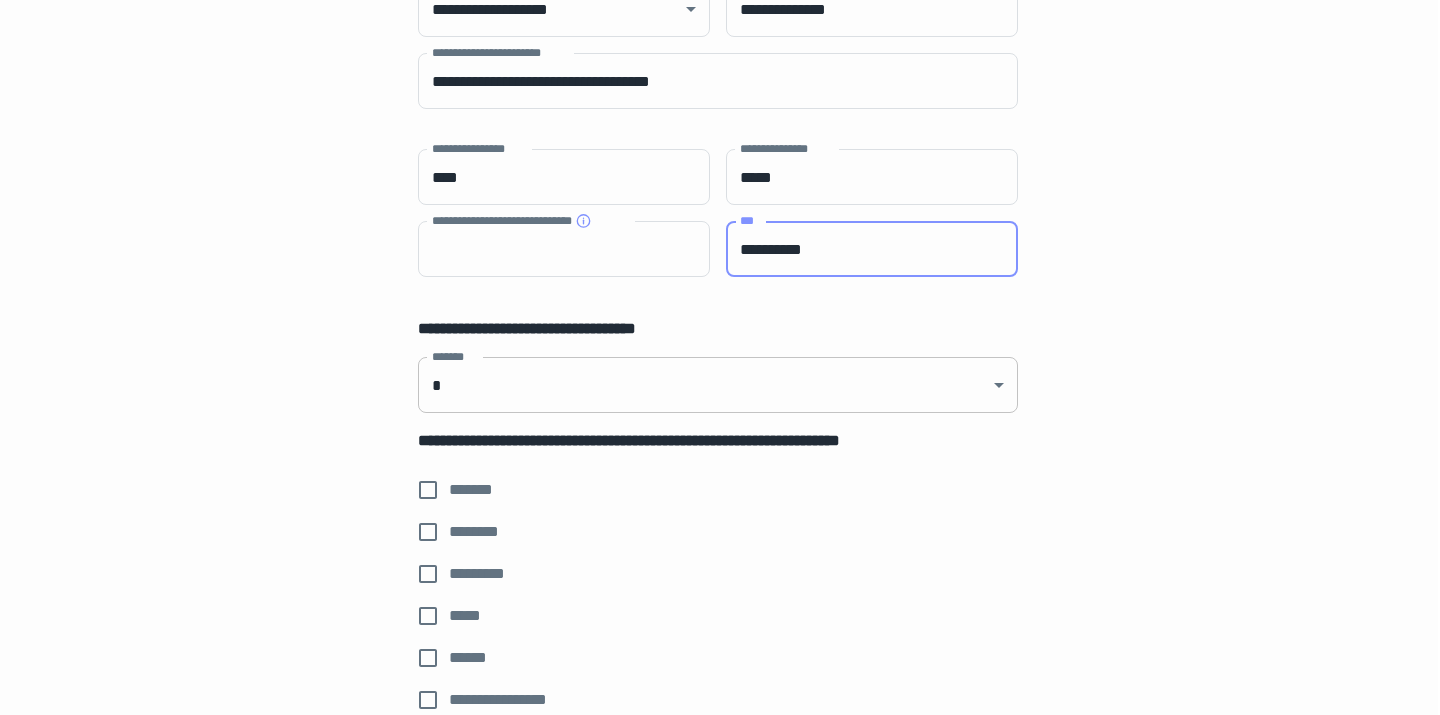scroll, scrollTop: 214, scrollLeft: 2, axis: both 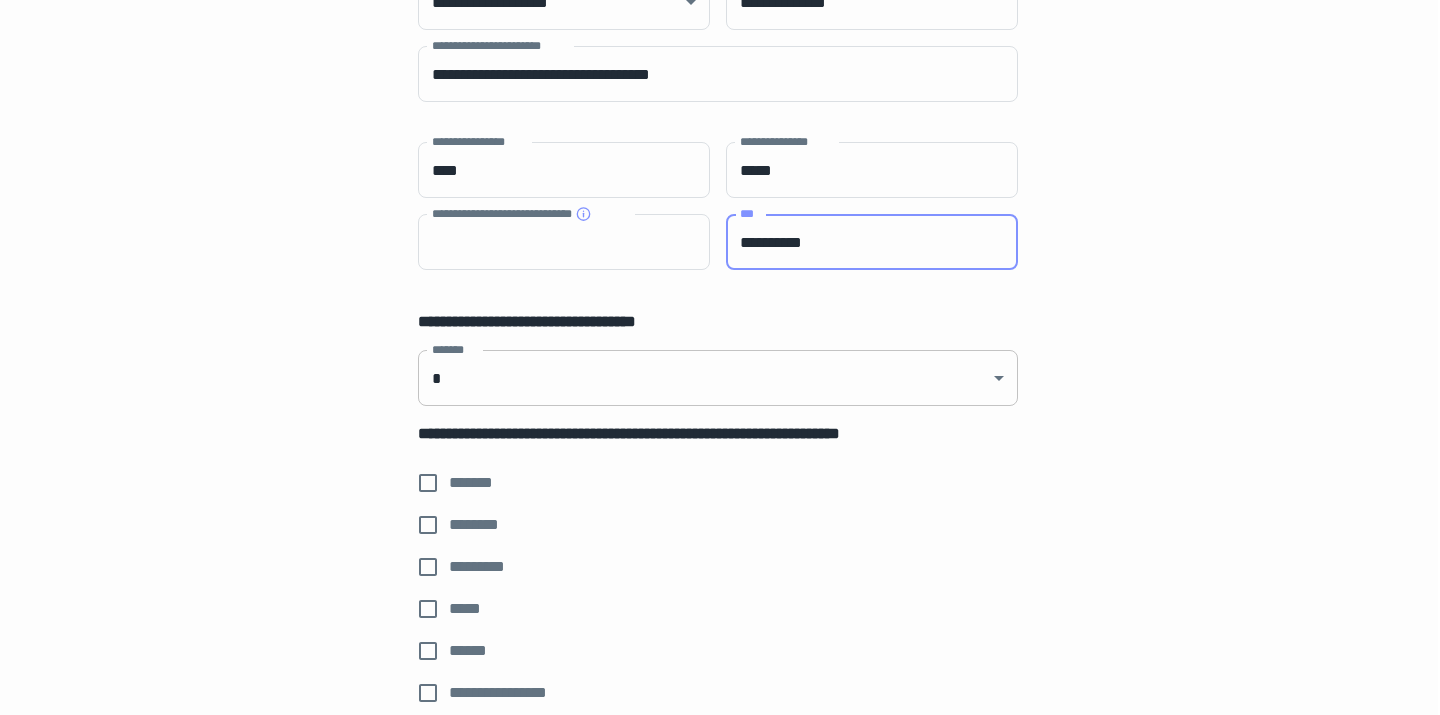 type on "**********" 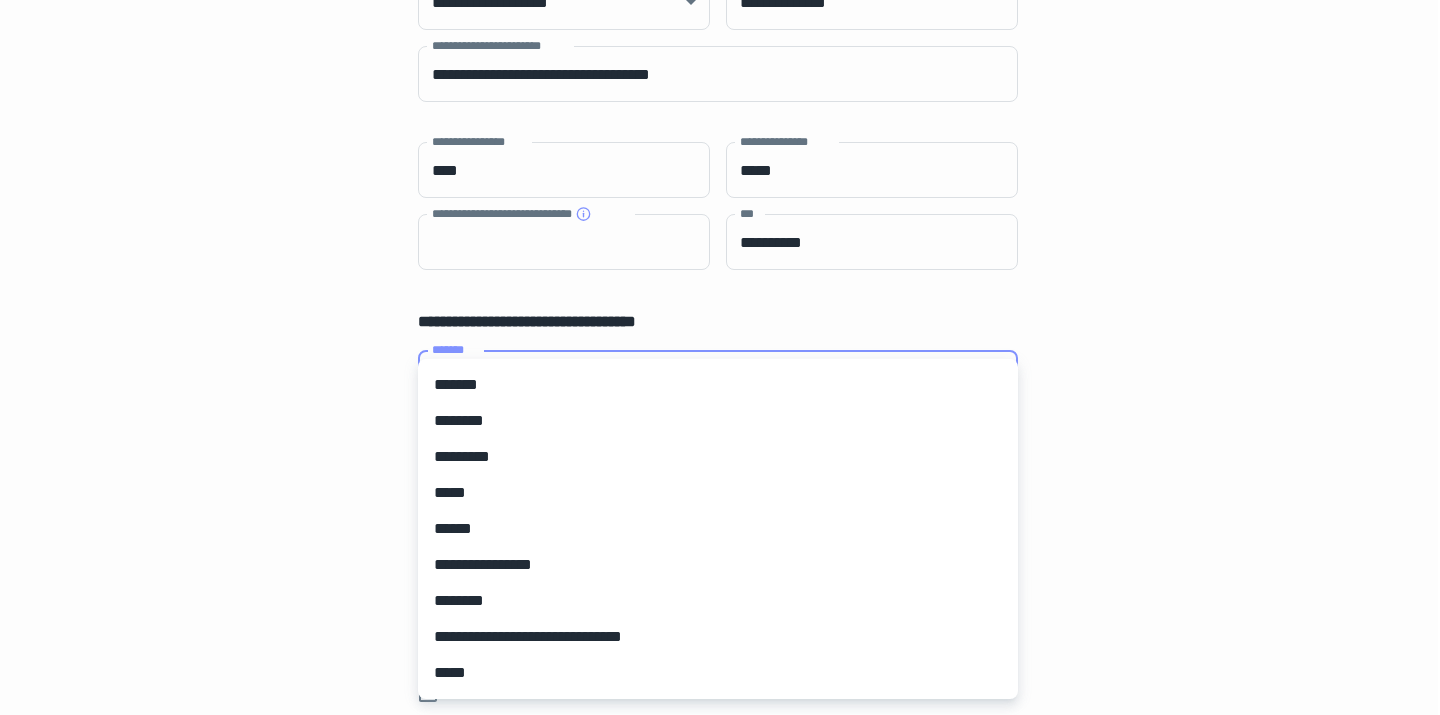 click on "**********" at bounding box center [718, 143] 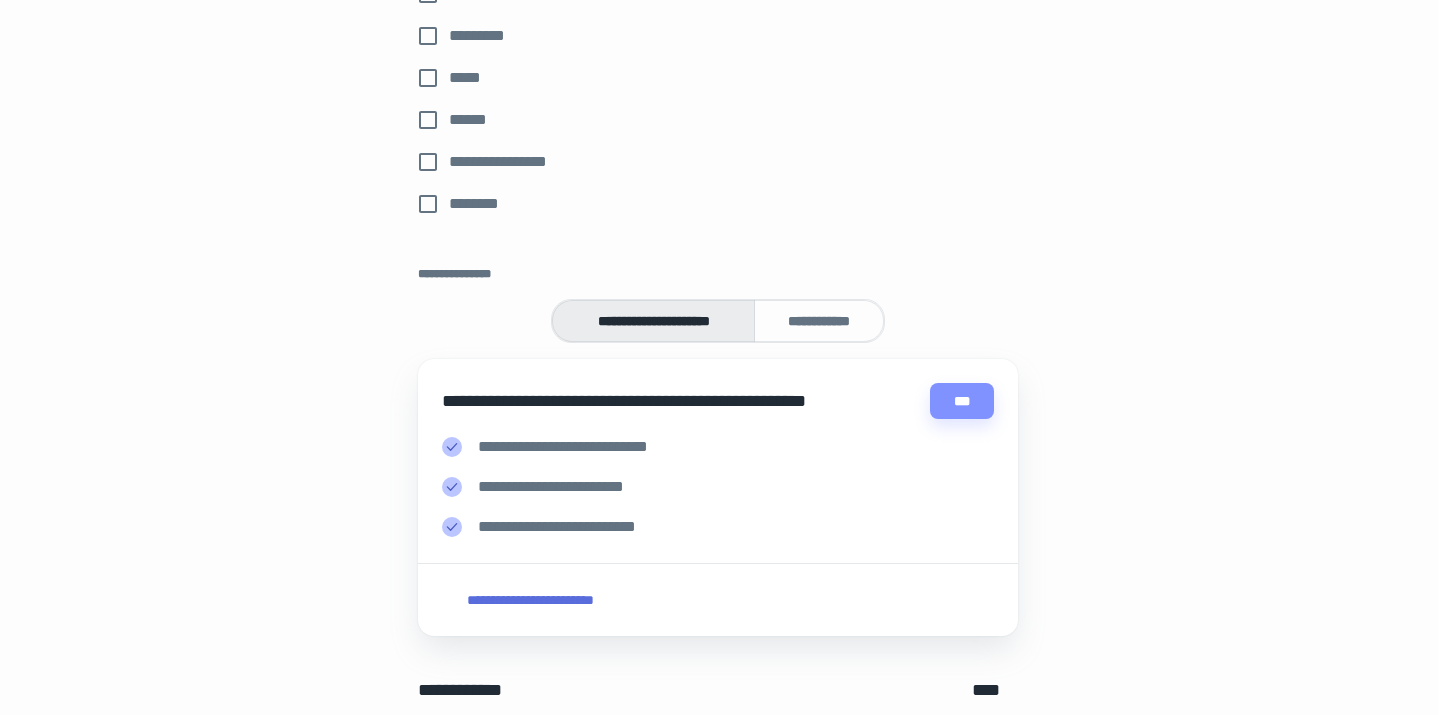 scroll, scrollTop: 821, scrollLeft: 2, axis: both 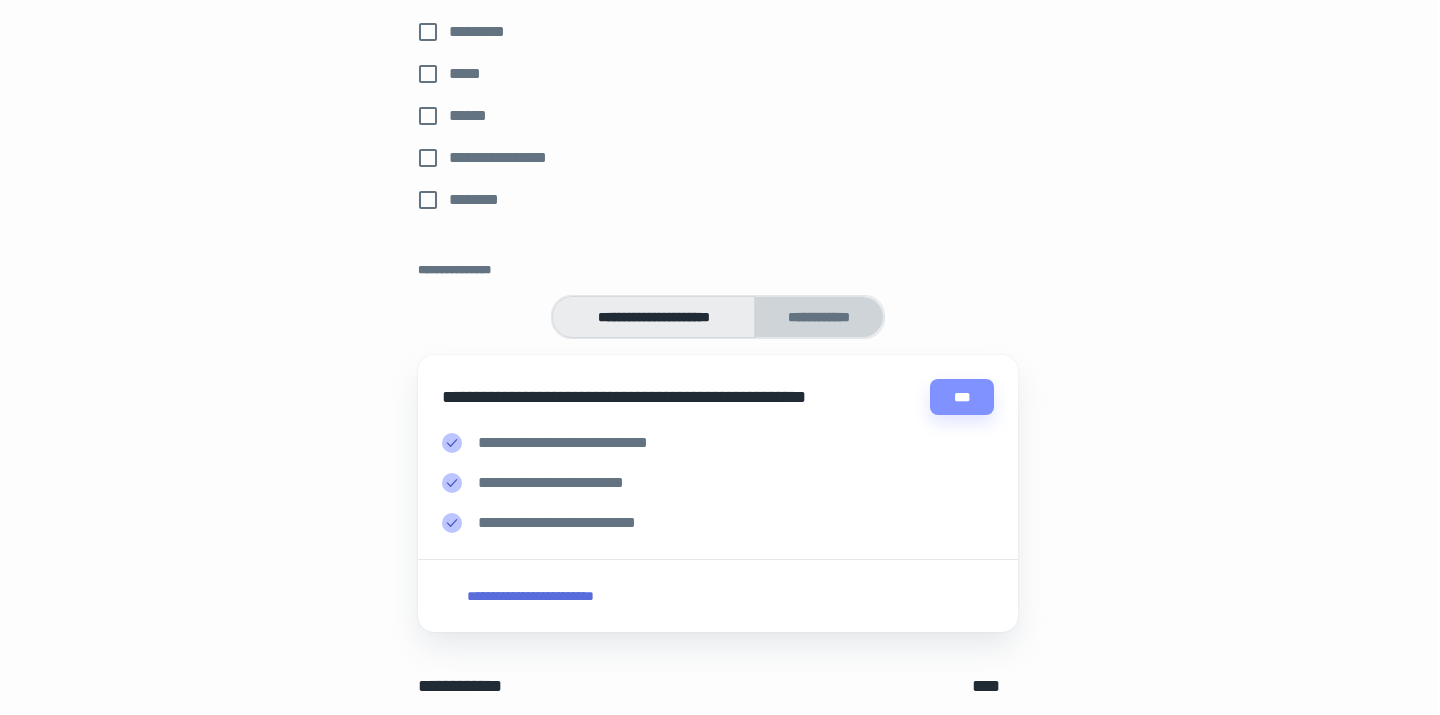 click on "**********" at bounding box center (819, 317) 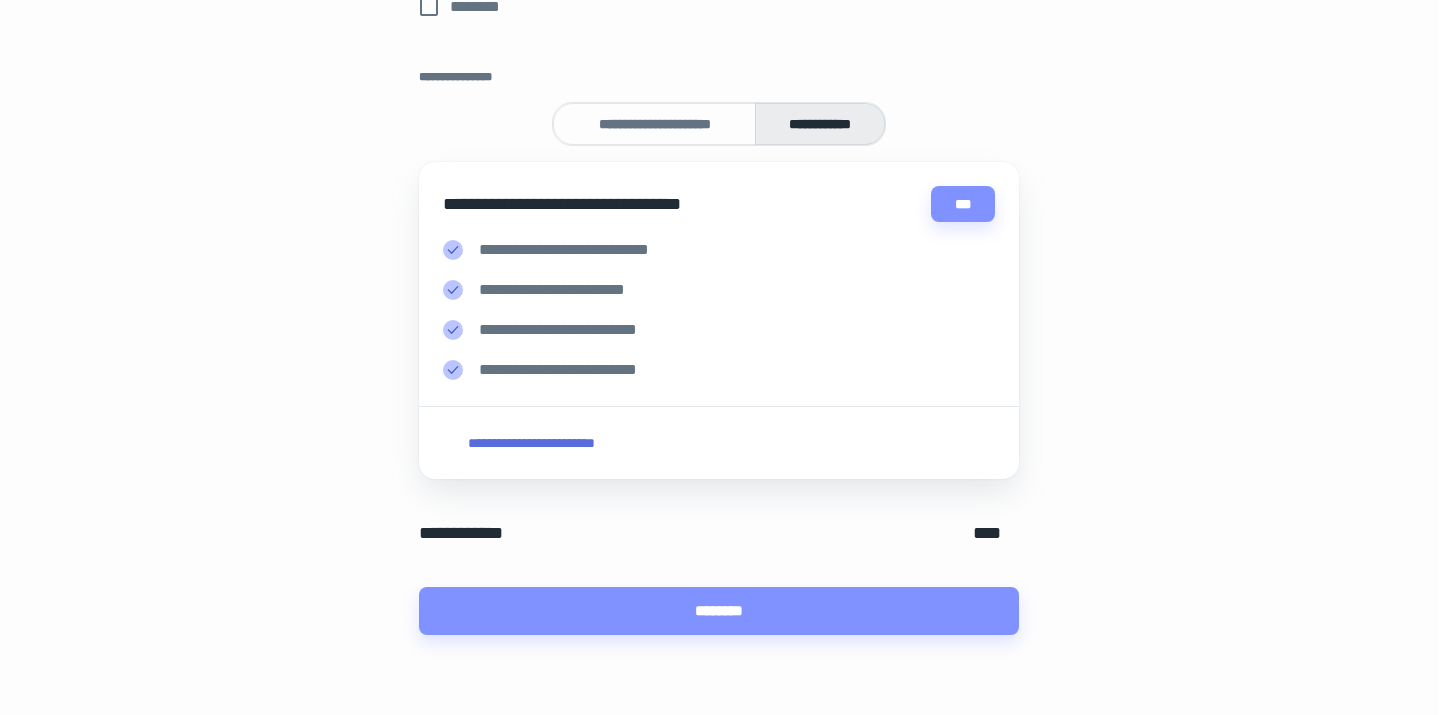 scroll, scrollTop: 1011, scrollLeft: 1, axis: both 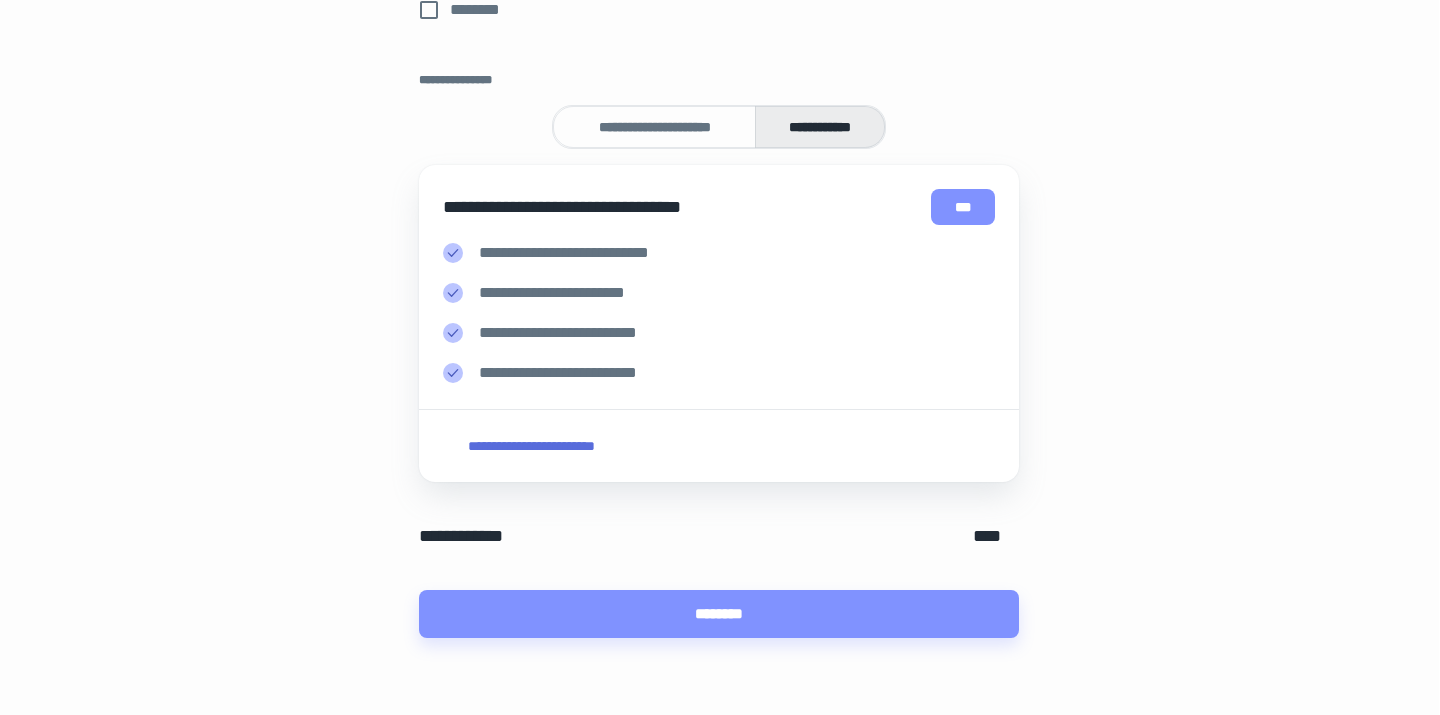 click on "***" at bounding box center (963, 207) 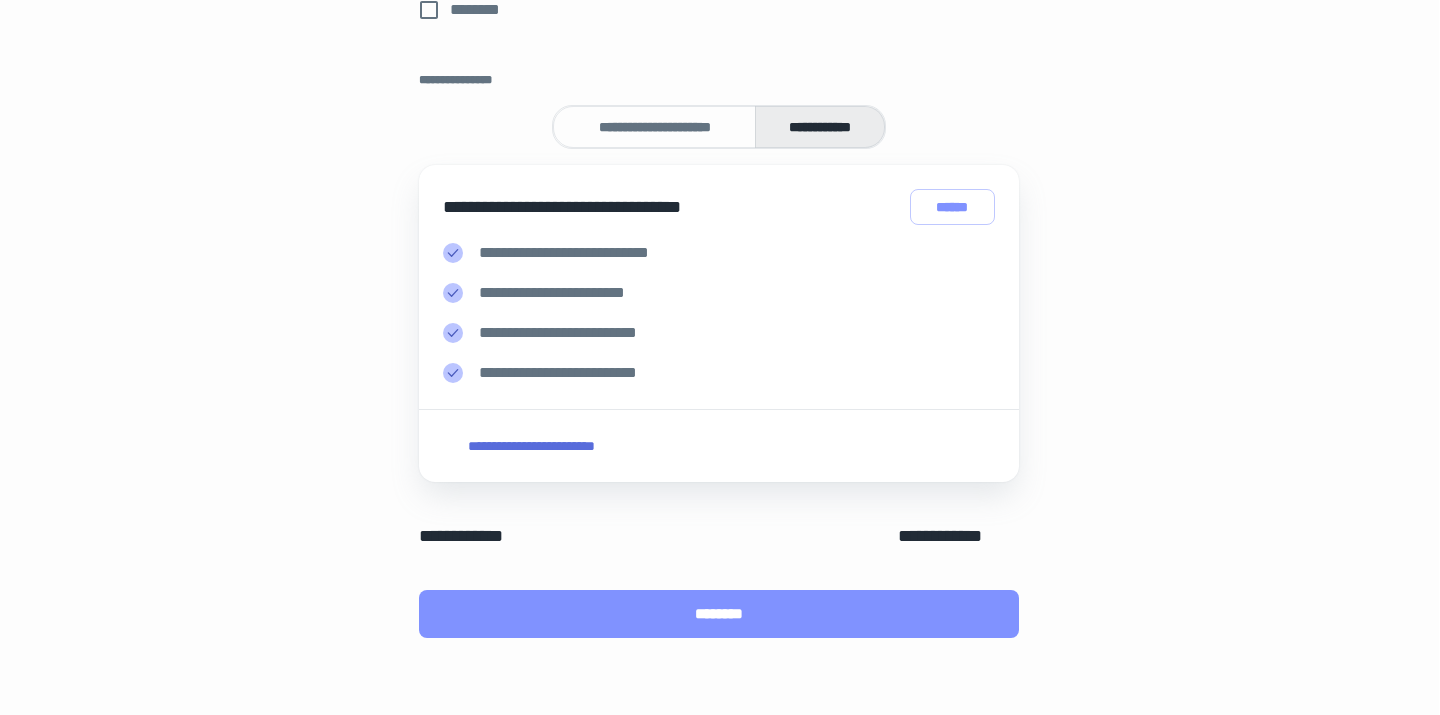 scroll, scrollTop: 1014, scrollLeft: 1, axis: both 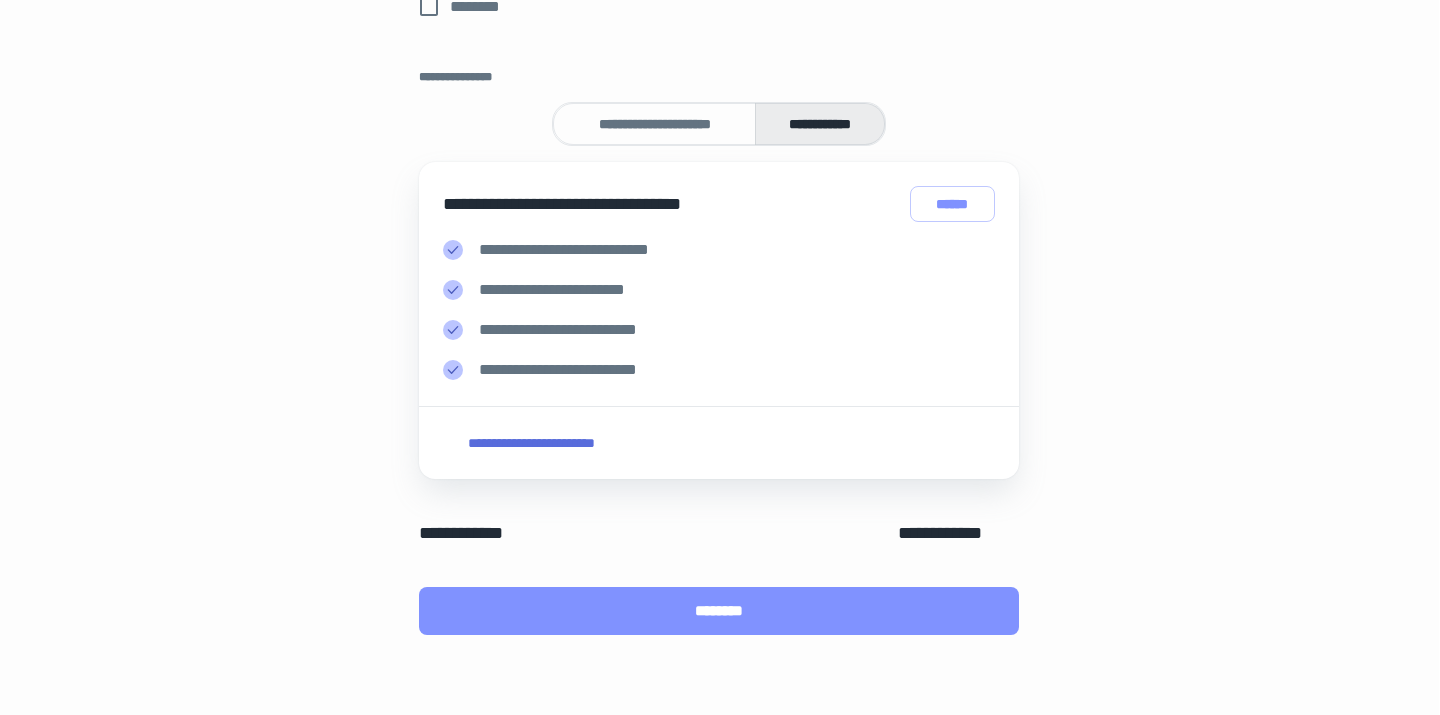 click on "********" at bounding box center (719, 611) 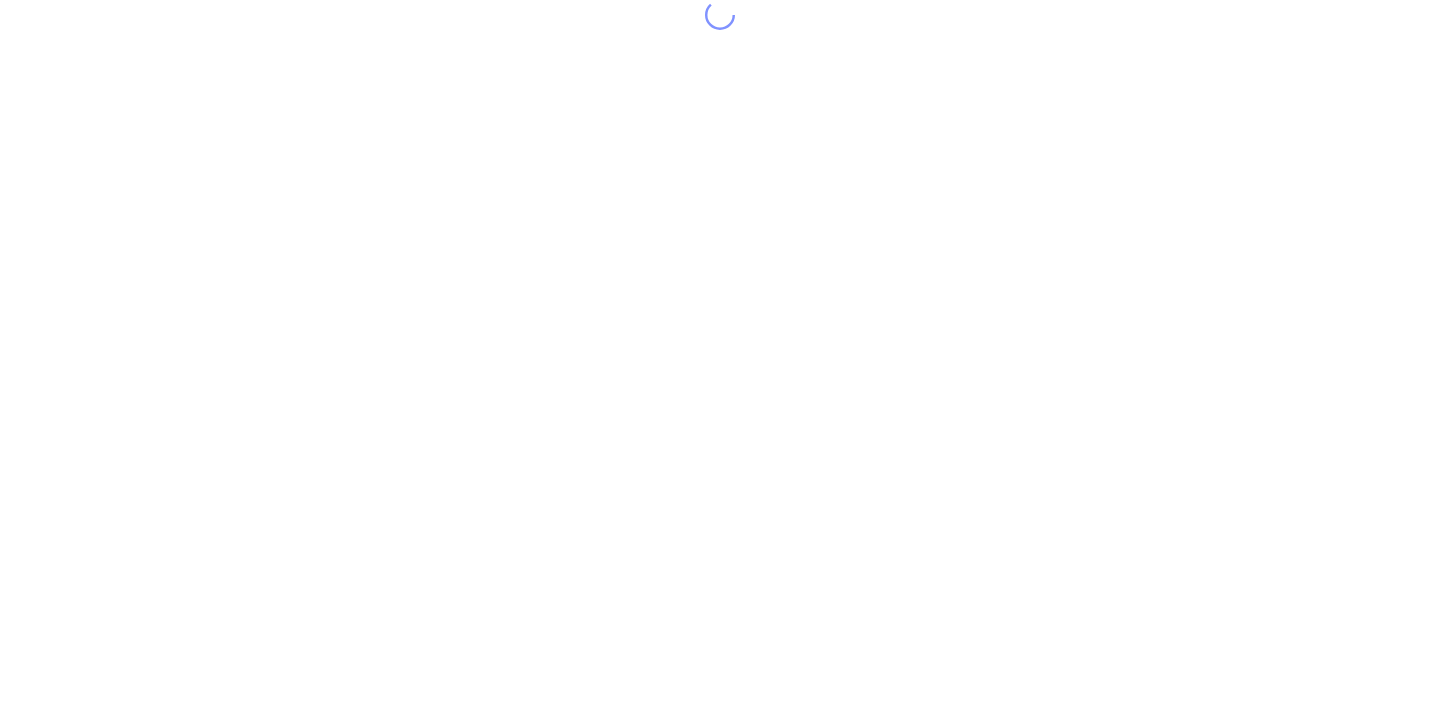 scroll, scrollTop: 0, scrollLeft: 0, axis: both 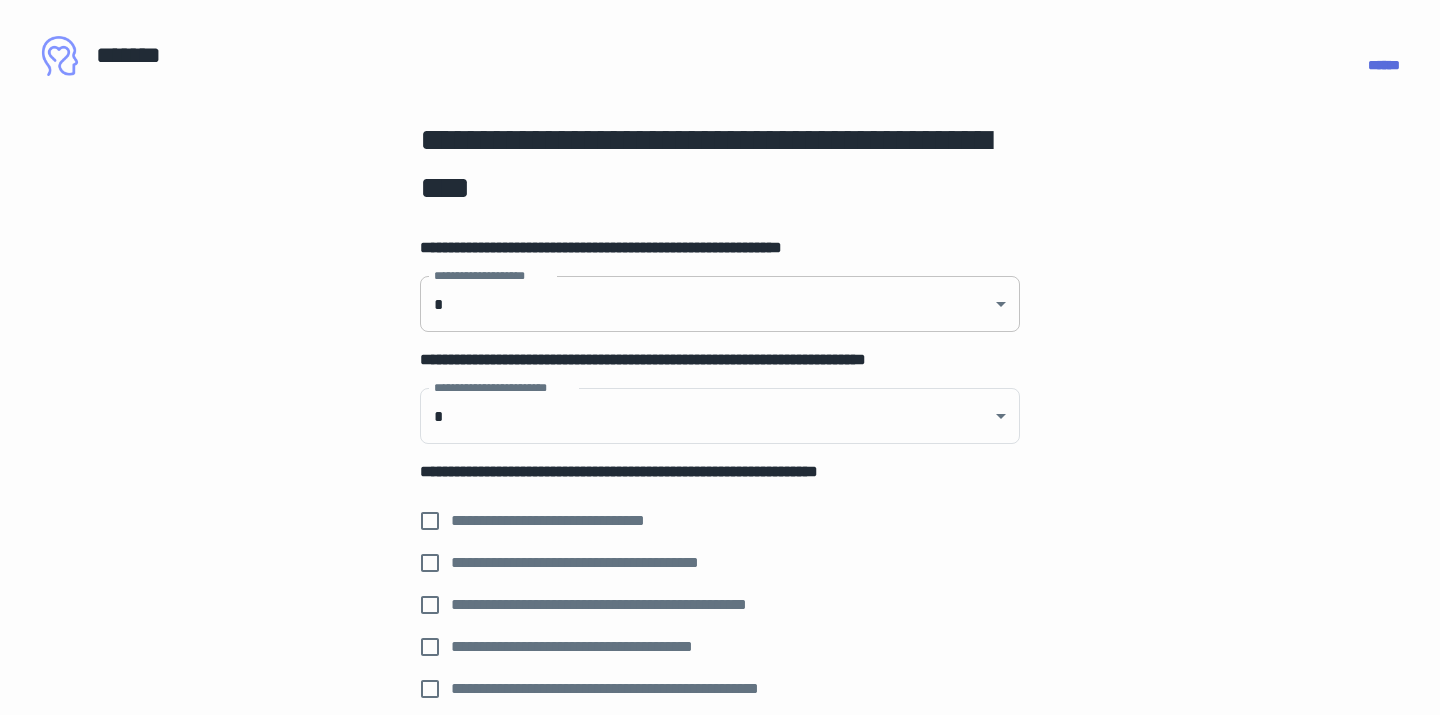 click on "**********" at bounding box center (720, 357) 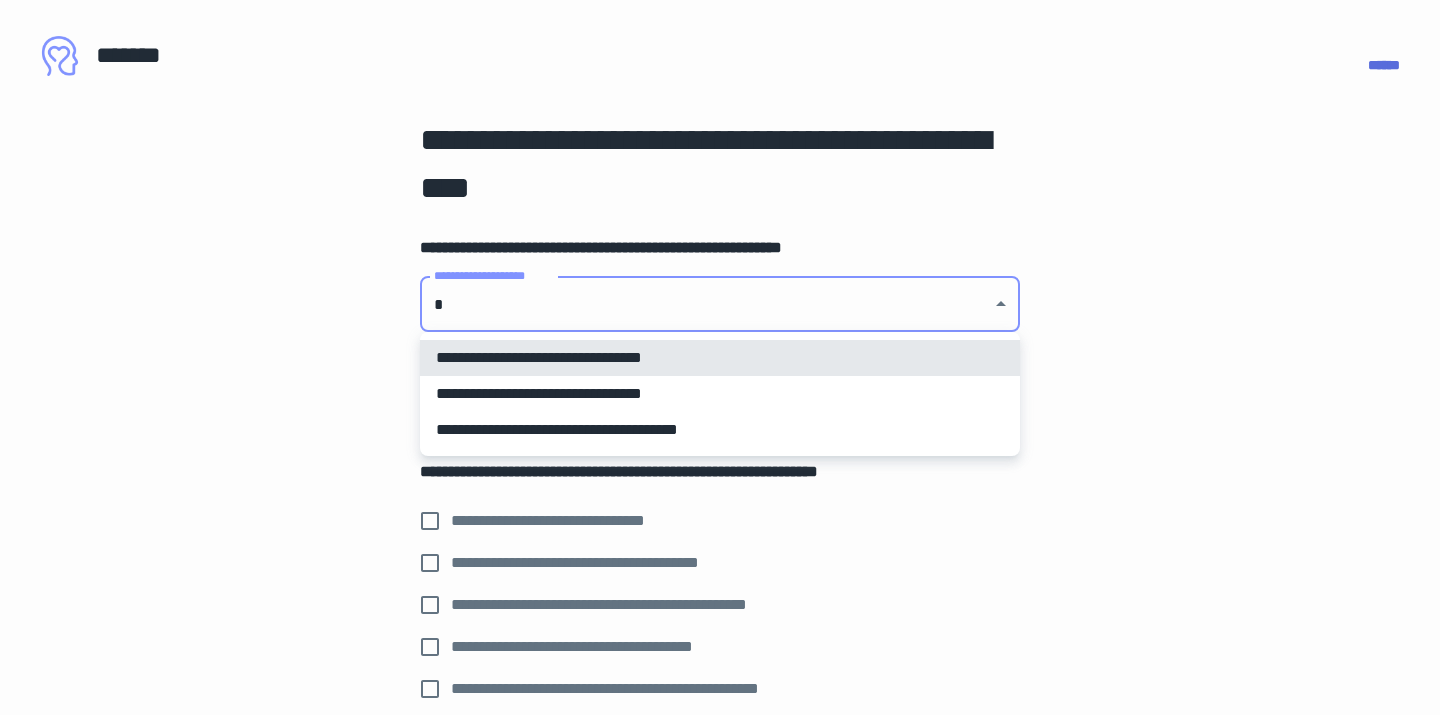 click on "**********" at bounding box center (720, 430) 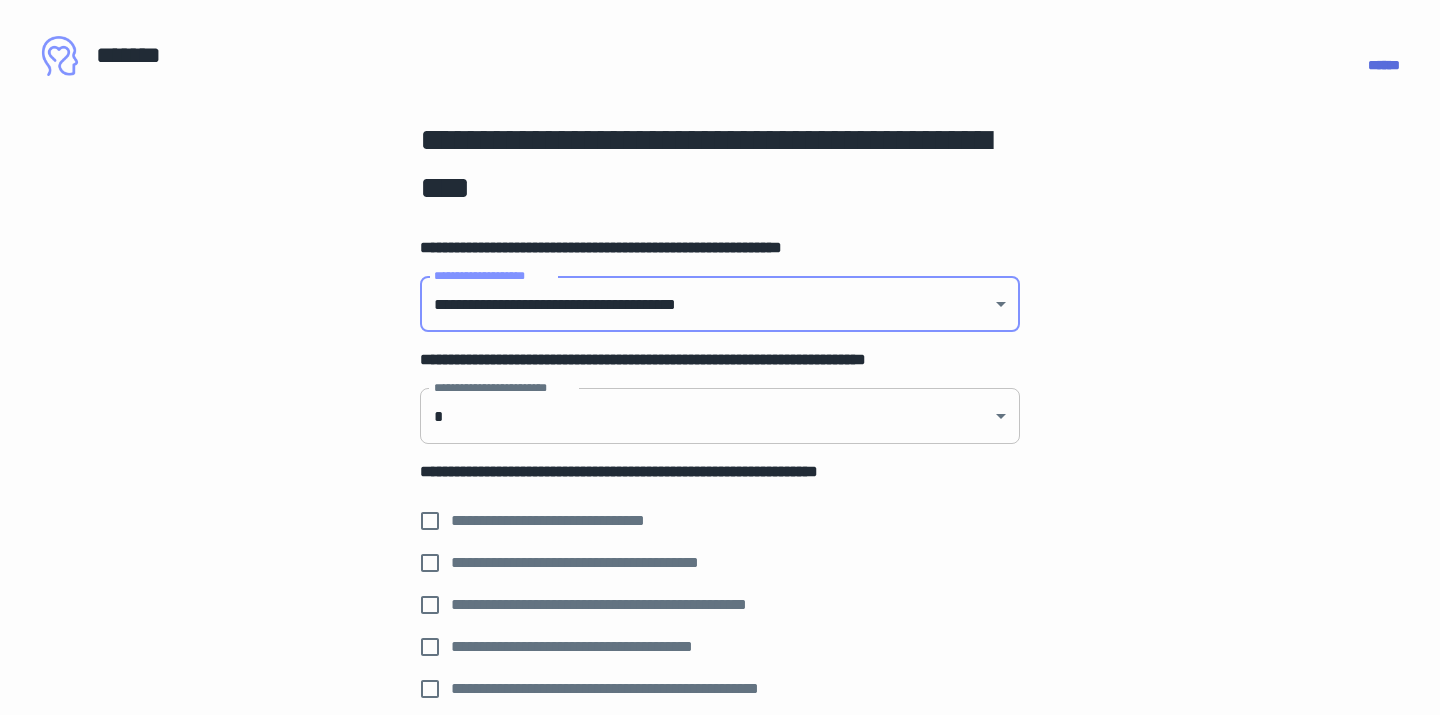 click on "**********" at bounding box center (720, 357) 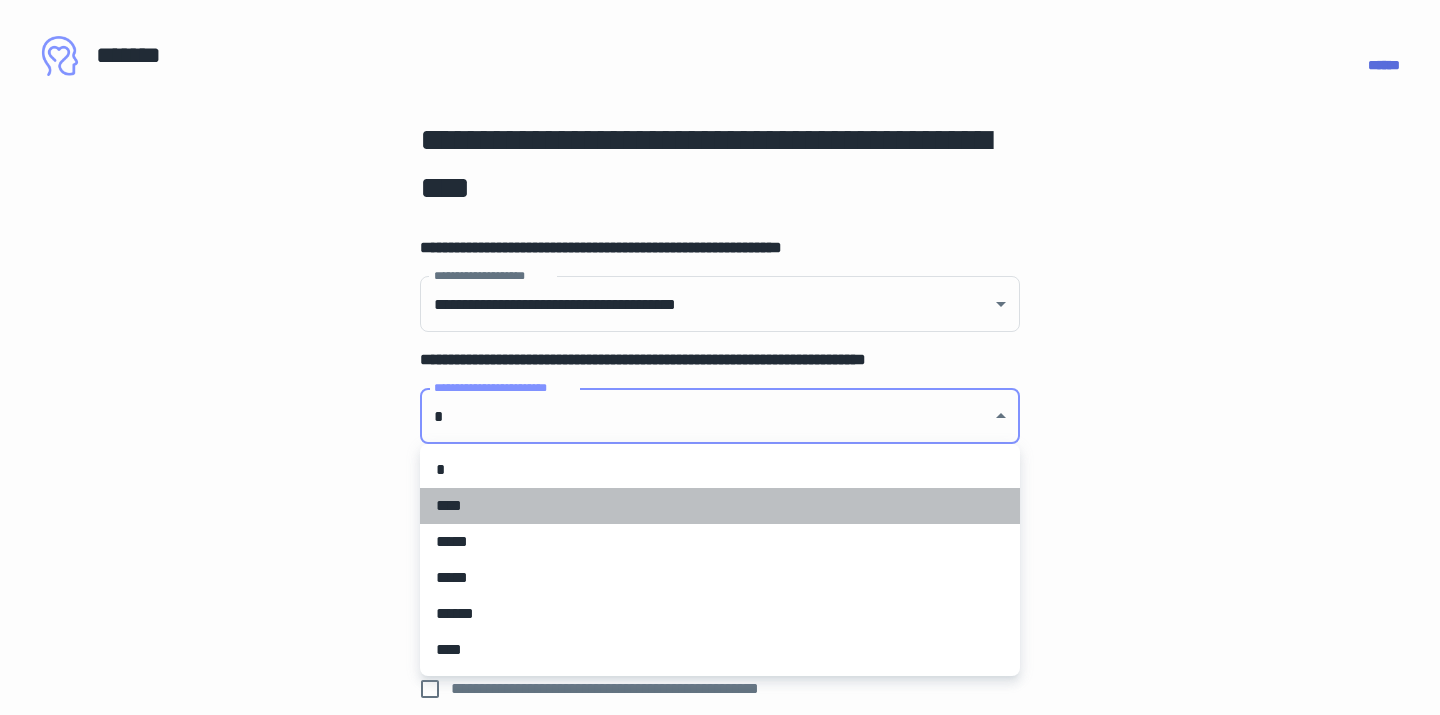 click on "****" at bounding box center (720, 506) 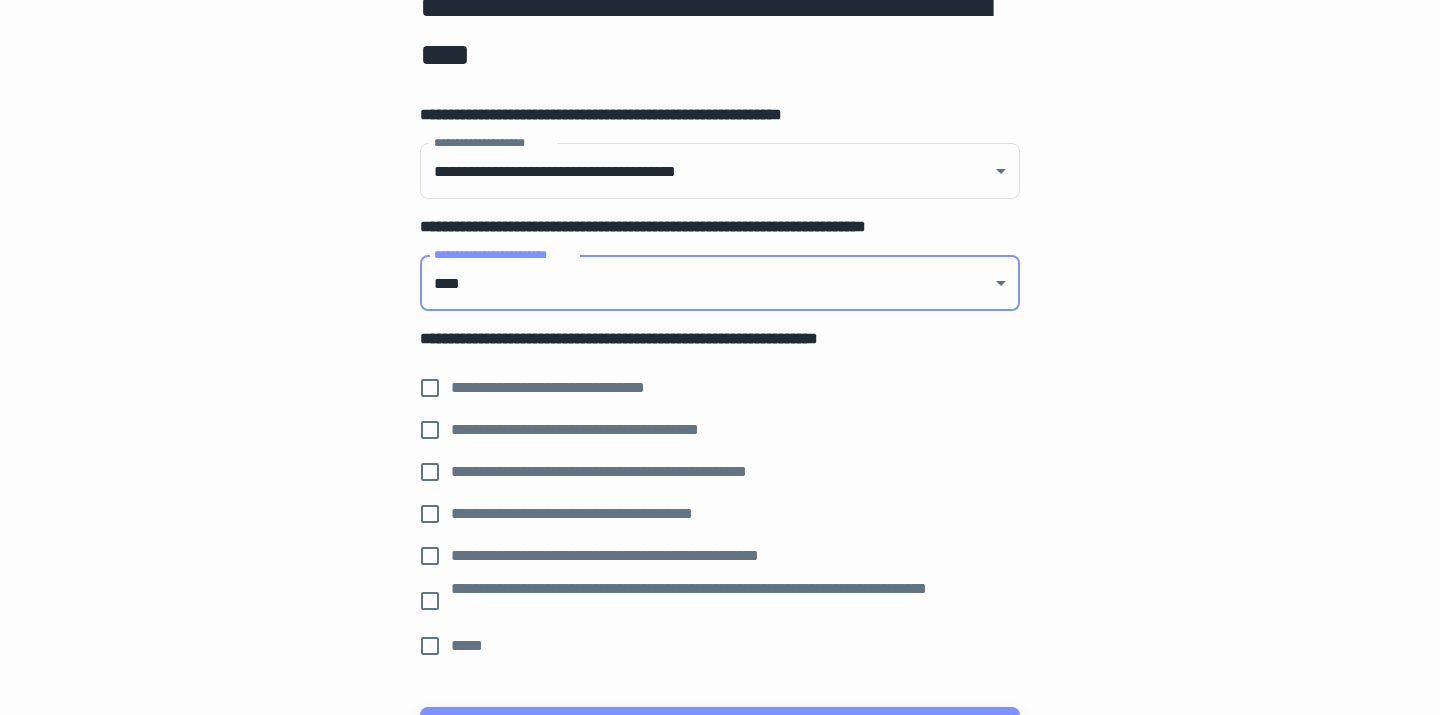 scroll, scrollTop: 139, scrollLeft: 0, axis: vertical 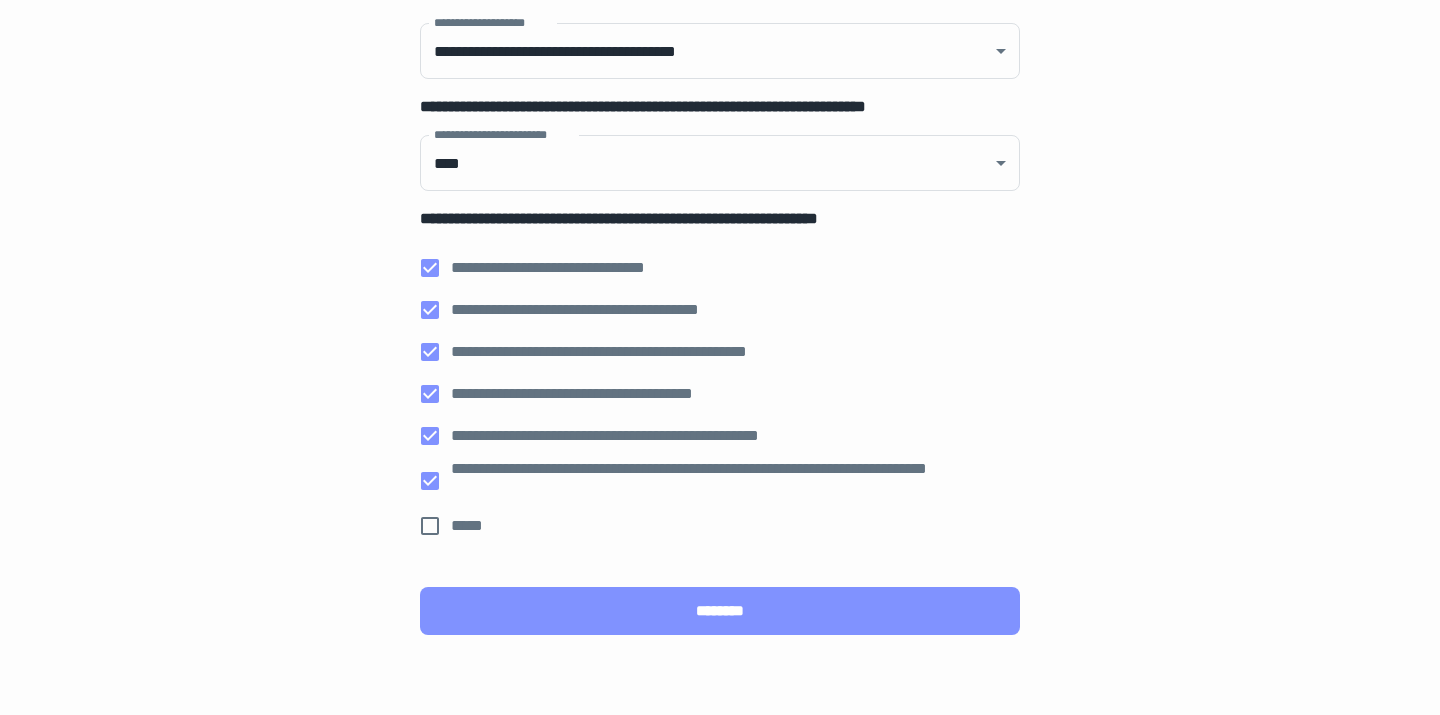 click on "********" at bounding box center [720, 611] 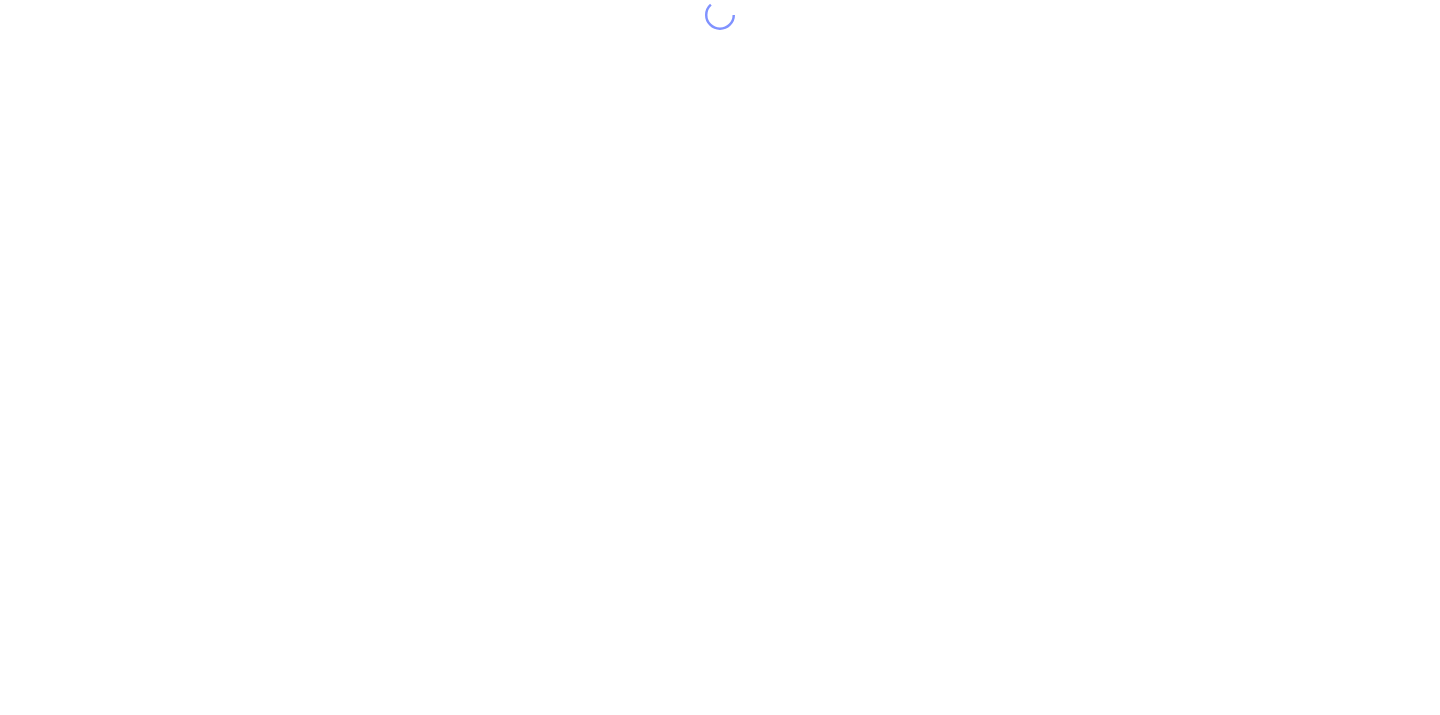 scroll, scrollTop: 0, scrollLeft: 0, axis: both 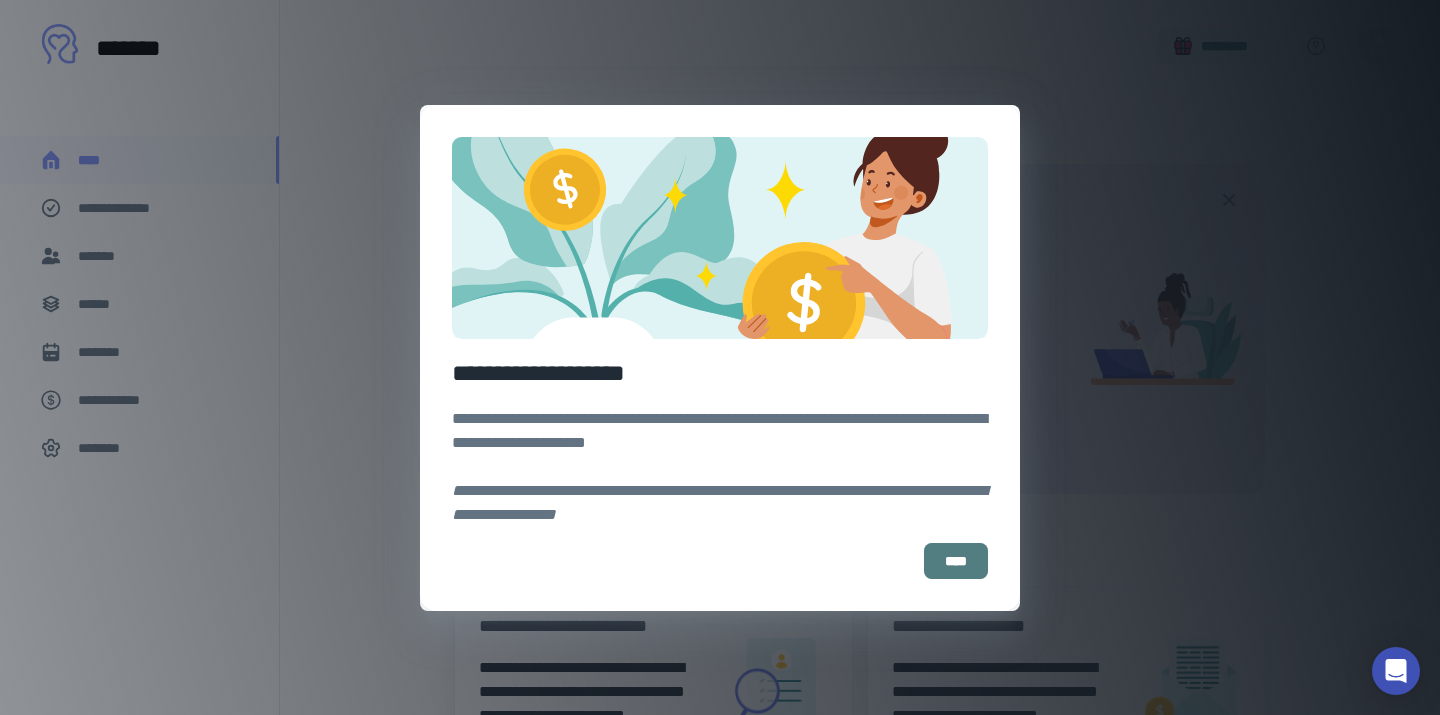 click on "****" at bounding box center (956, 561) 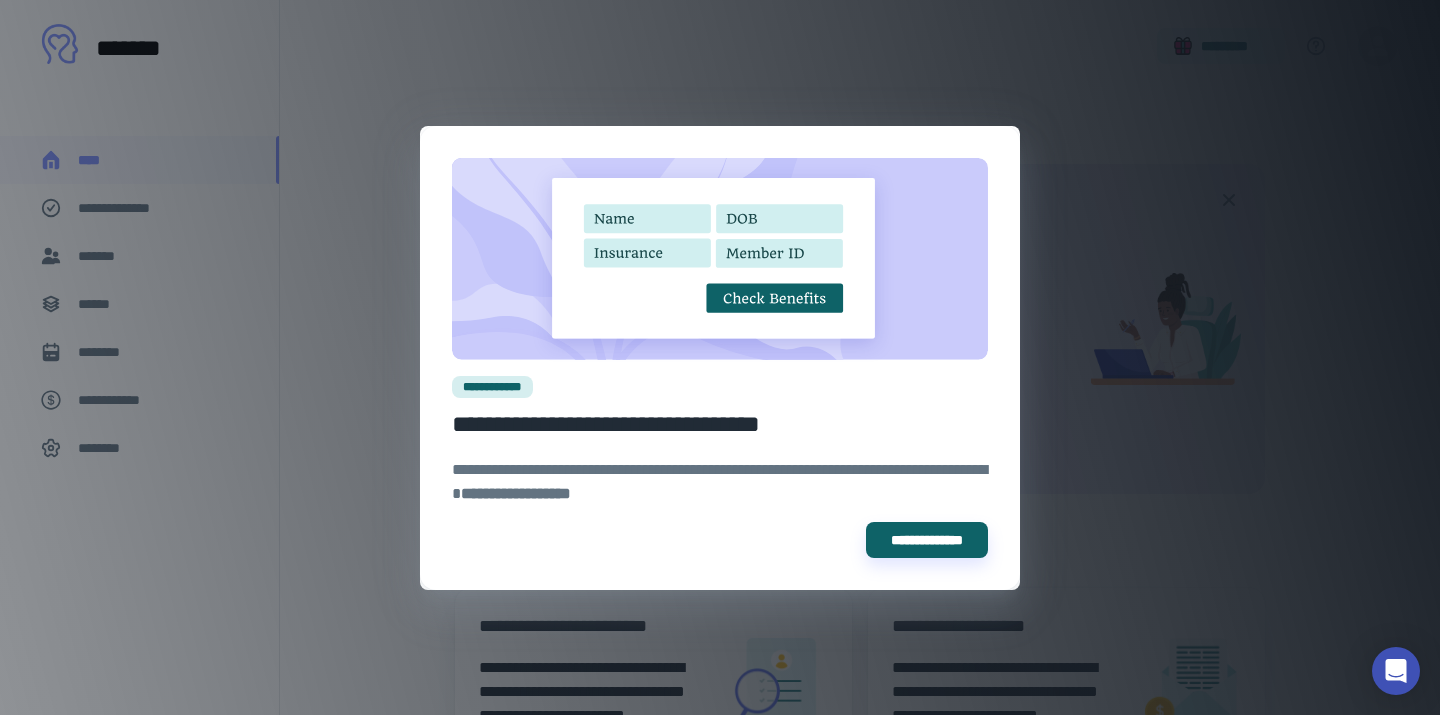 click on "**********" at bounding box center (720, 357) 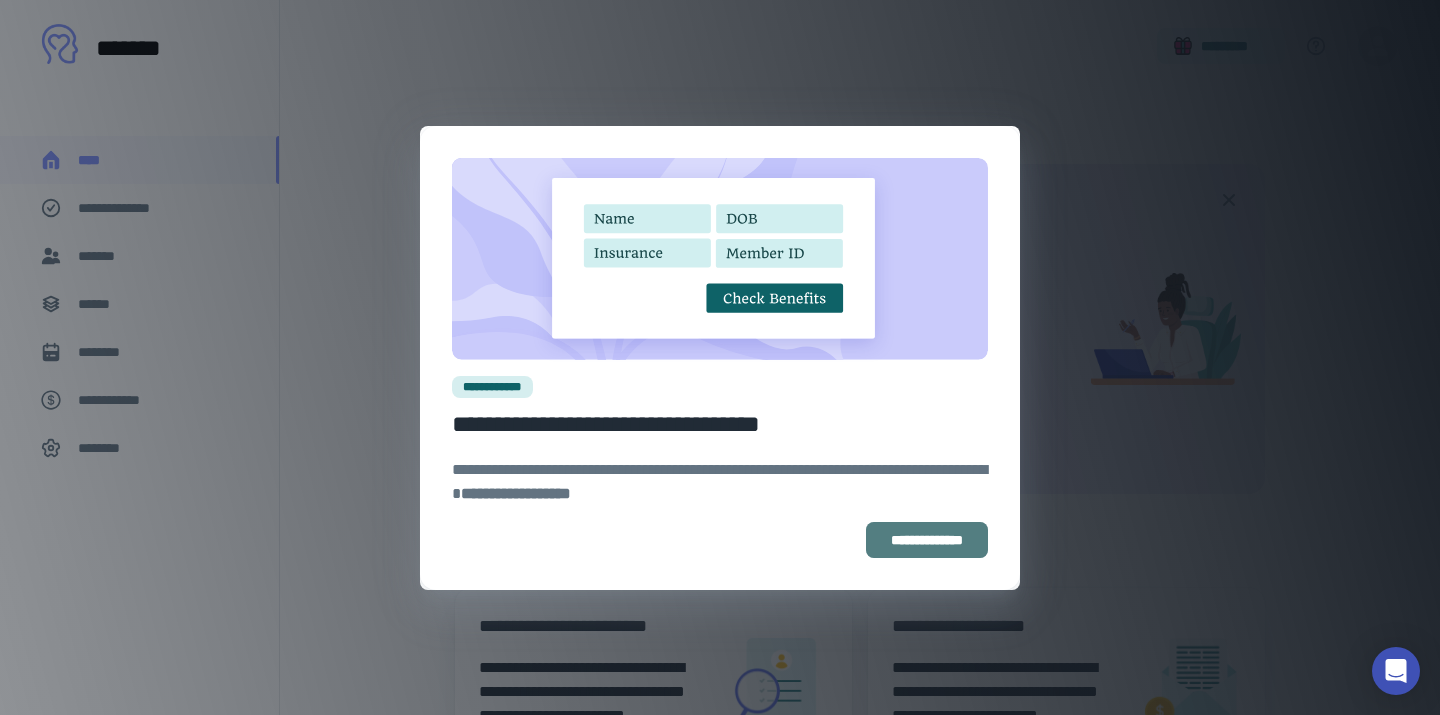 click on "**********" at bounding box center [927, 540] 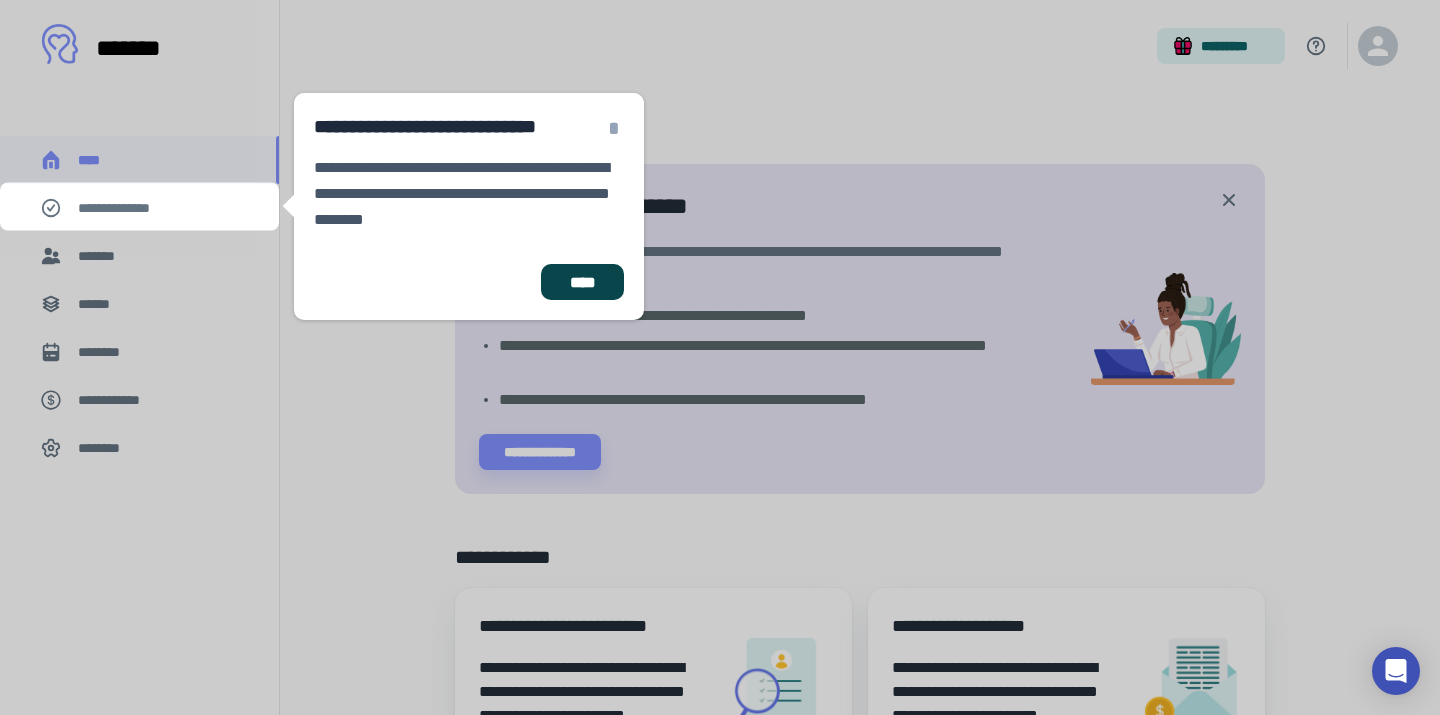click on "****" at bounding box center (582, 282) 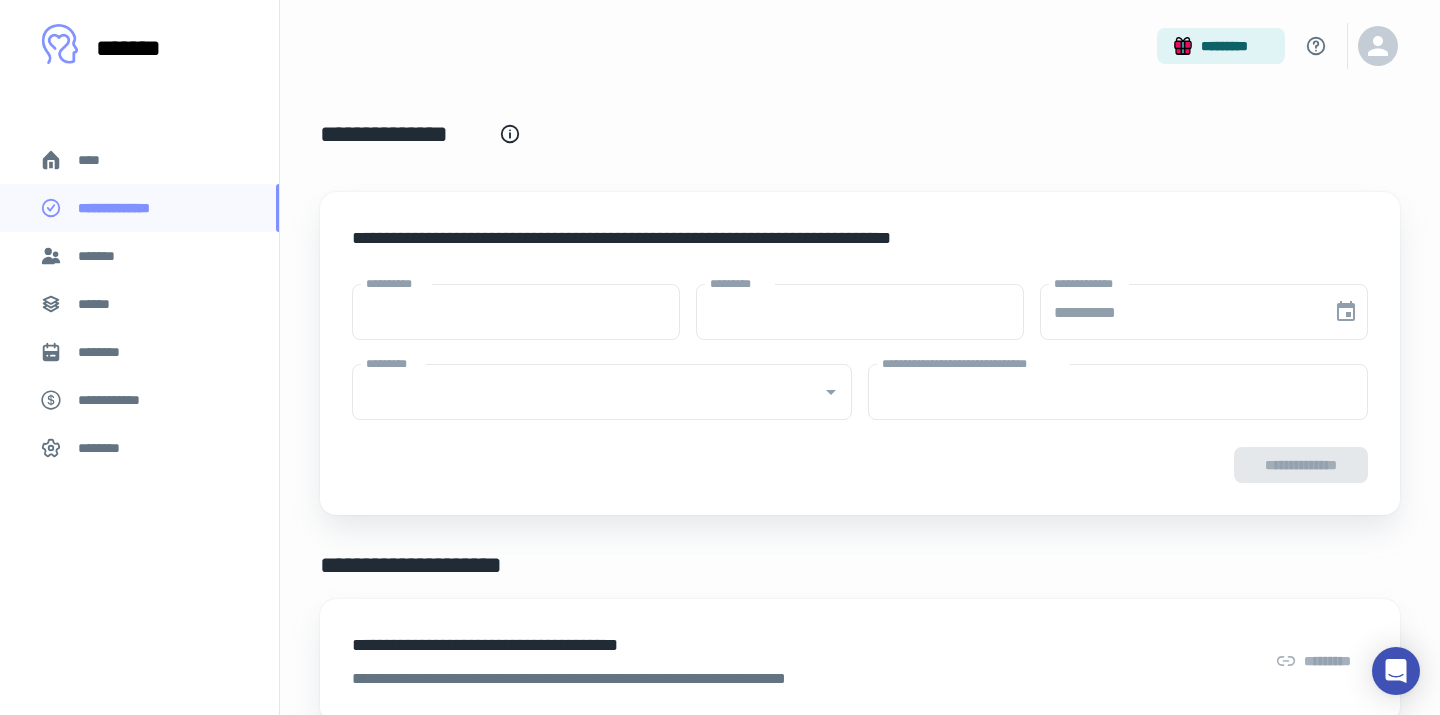 type on "****" 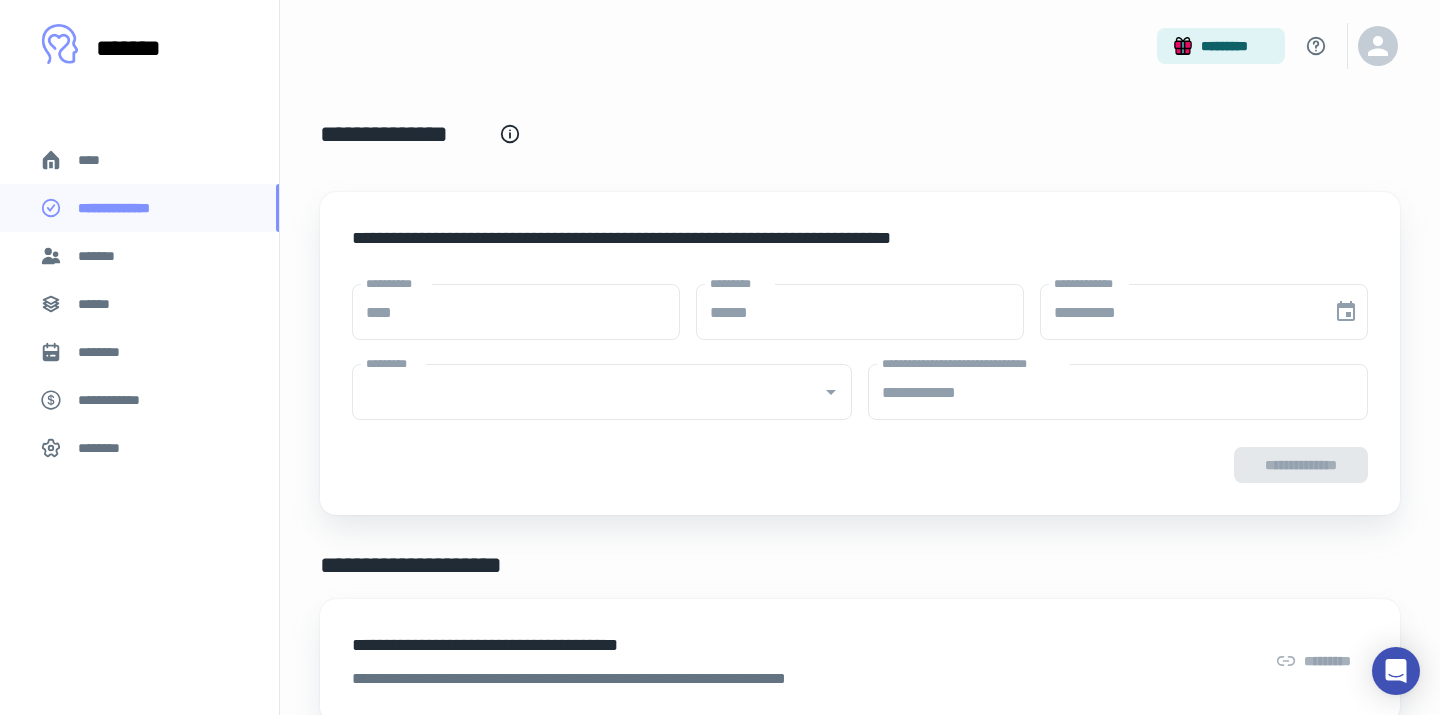 type on "**********" 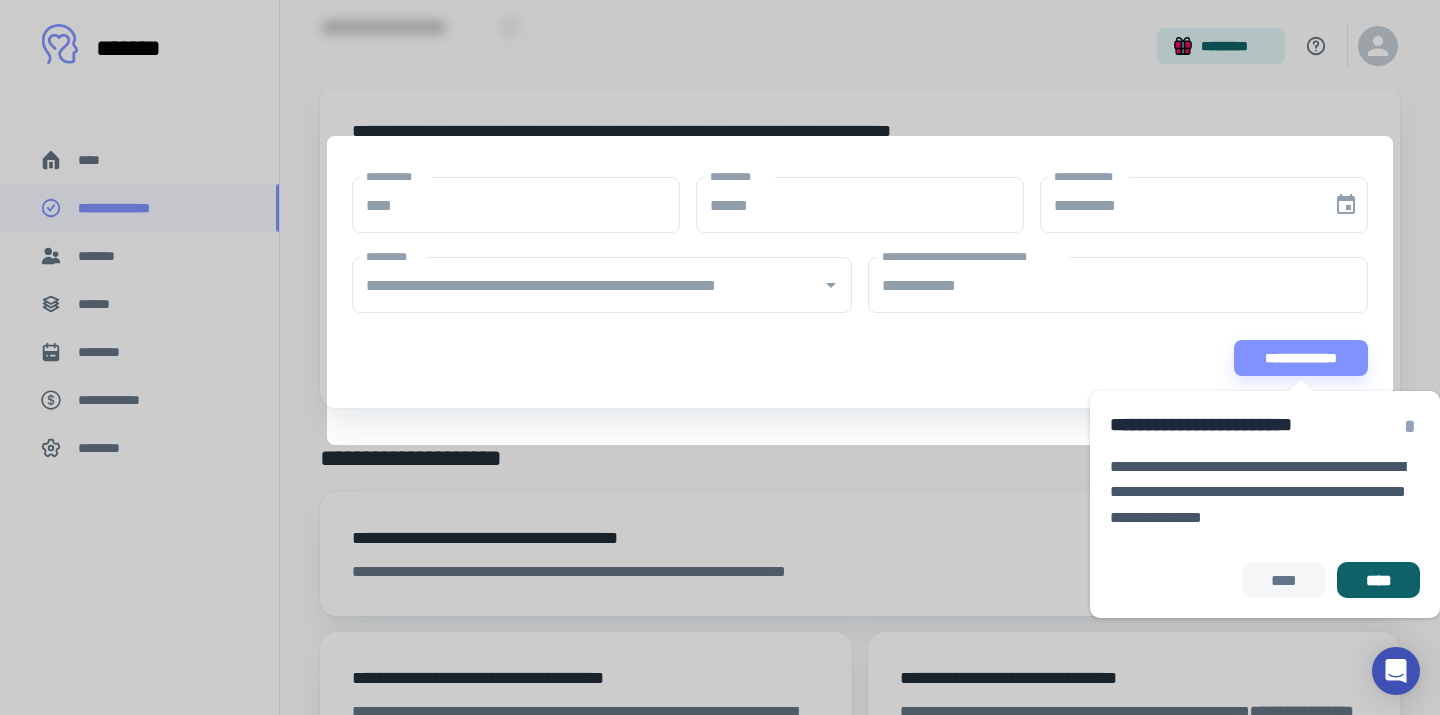 scroll, scrollTop: 107, scrollLeft: 0, axis: vertical 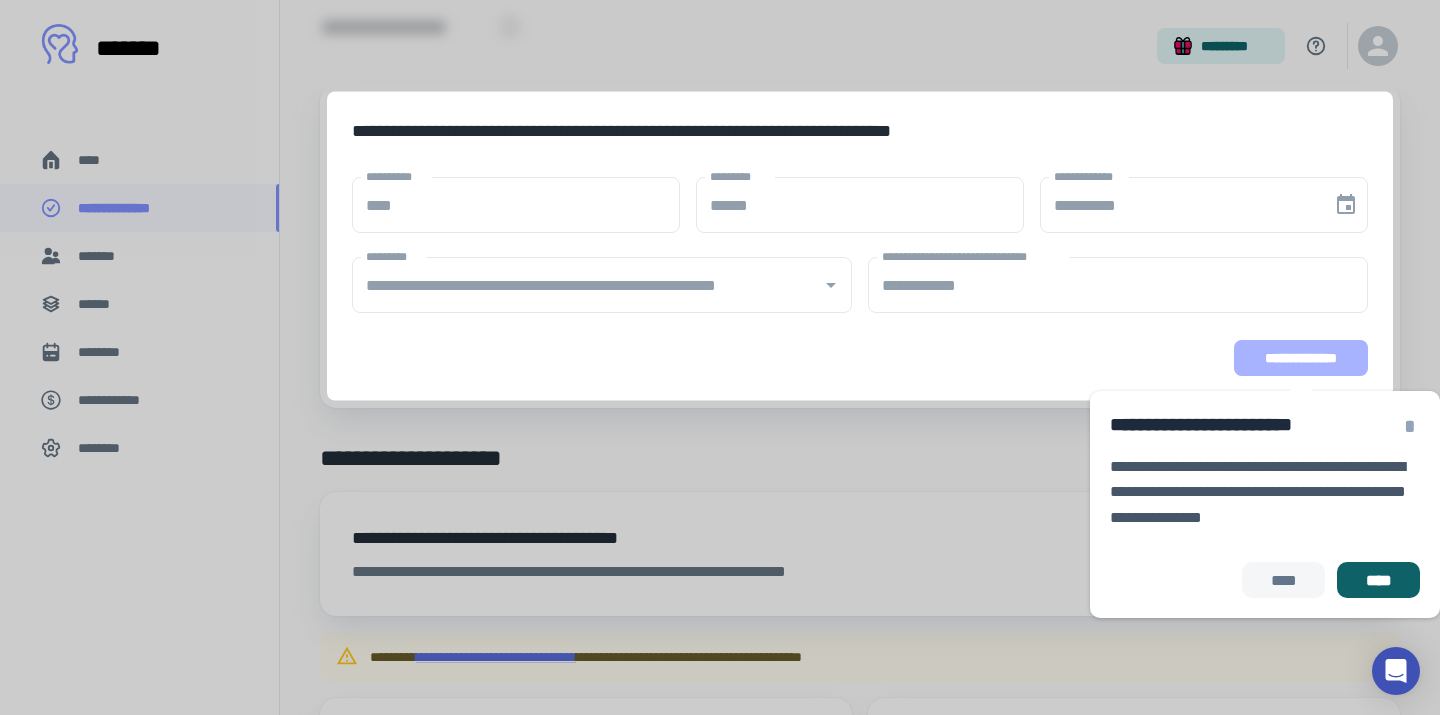 click on "**********" at bounding box center [1301, 358] 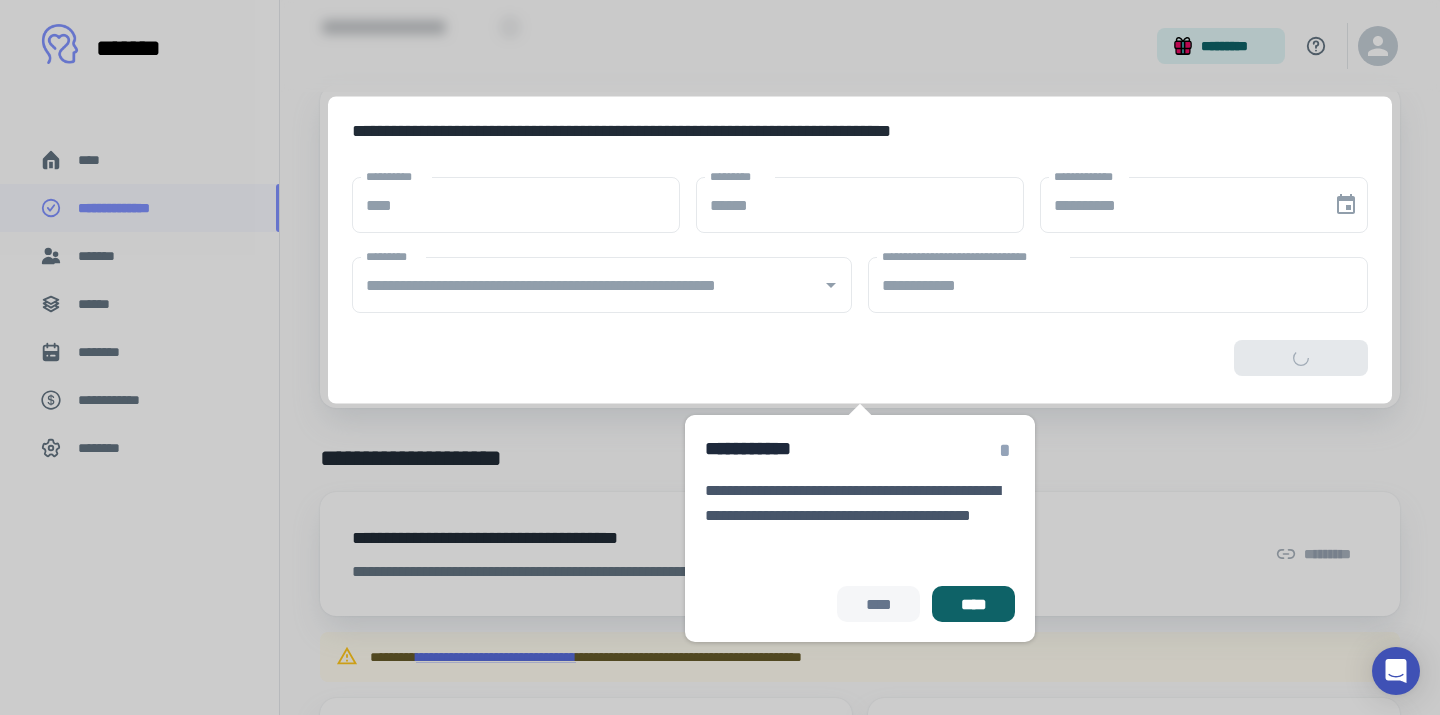 scroll, scrollTop: 7, scrollLeft: 0, axis: vertical 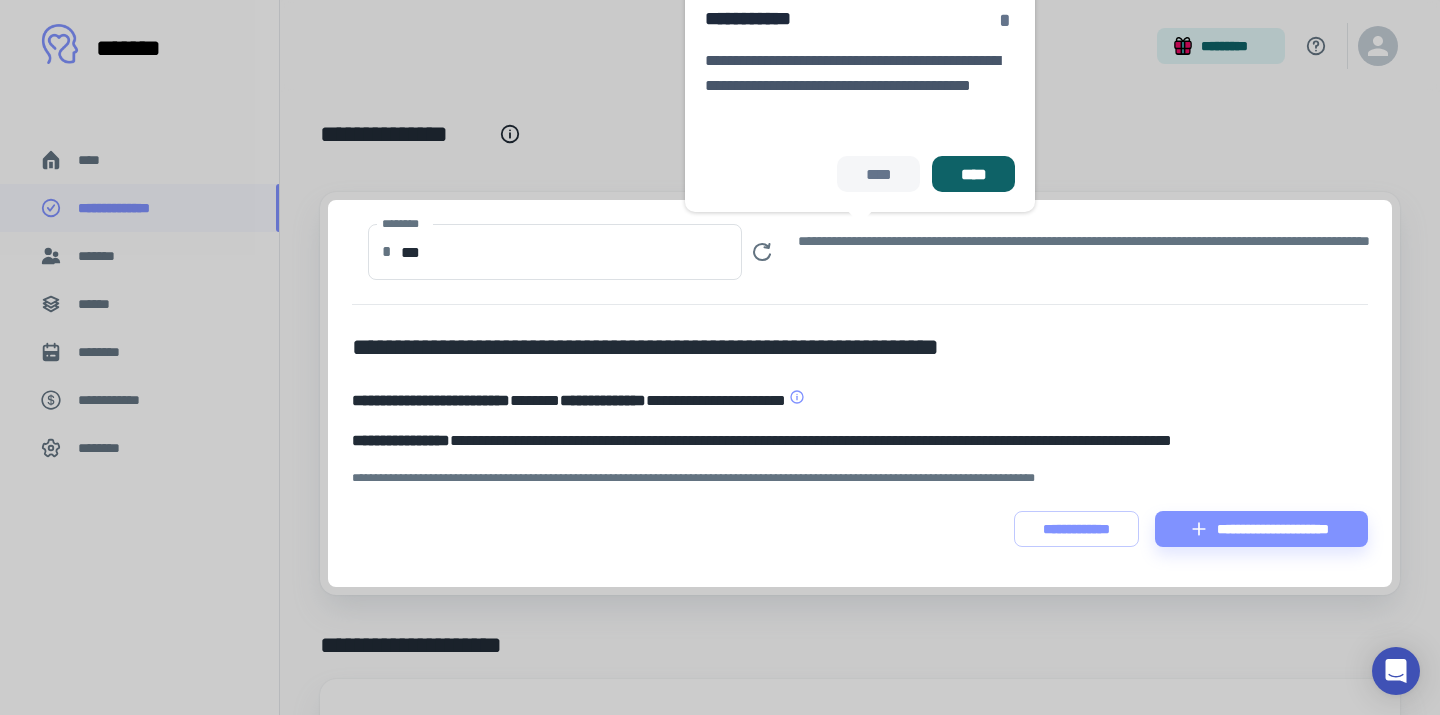 click on "*" at bounding box center (1005, 20) 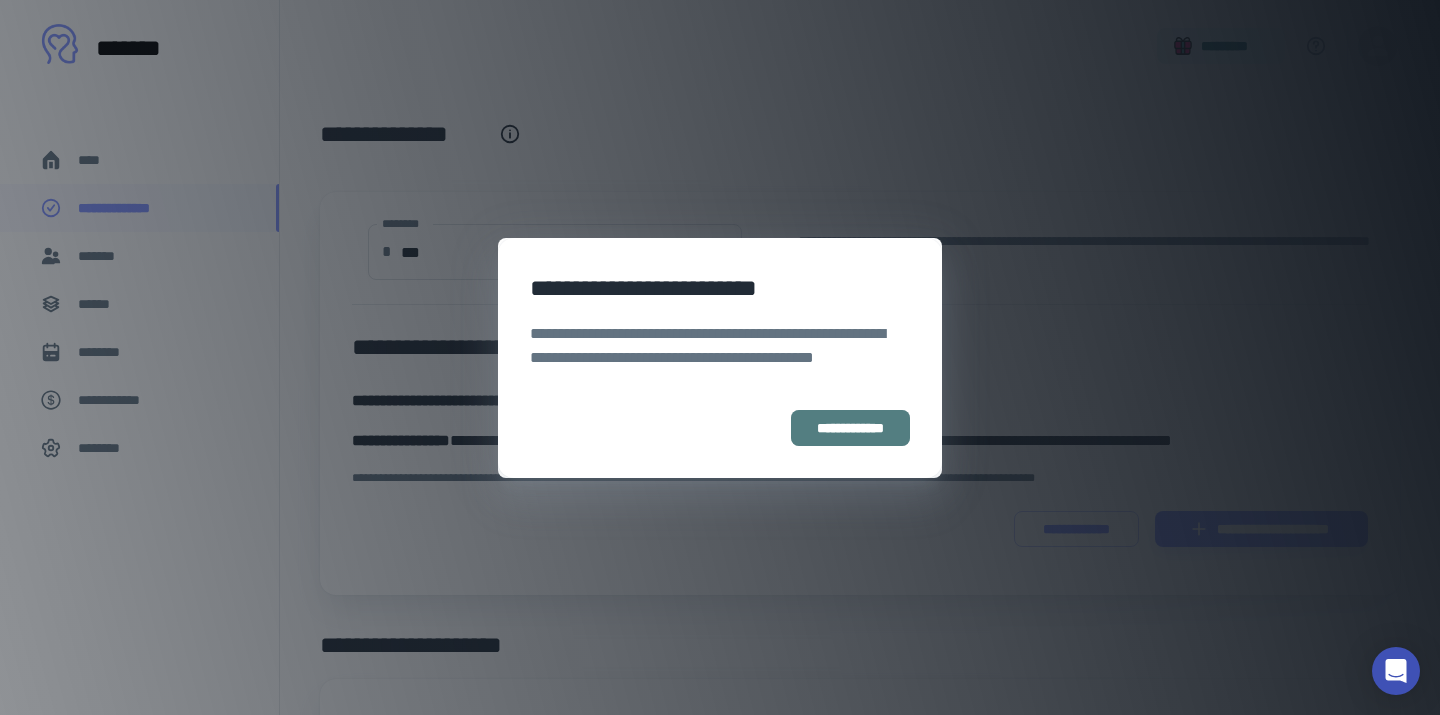 click on "**********" at bounding box center [850, 428] 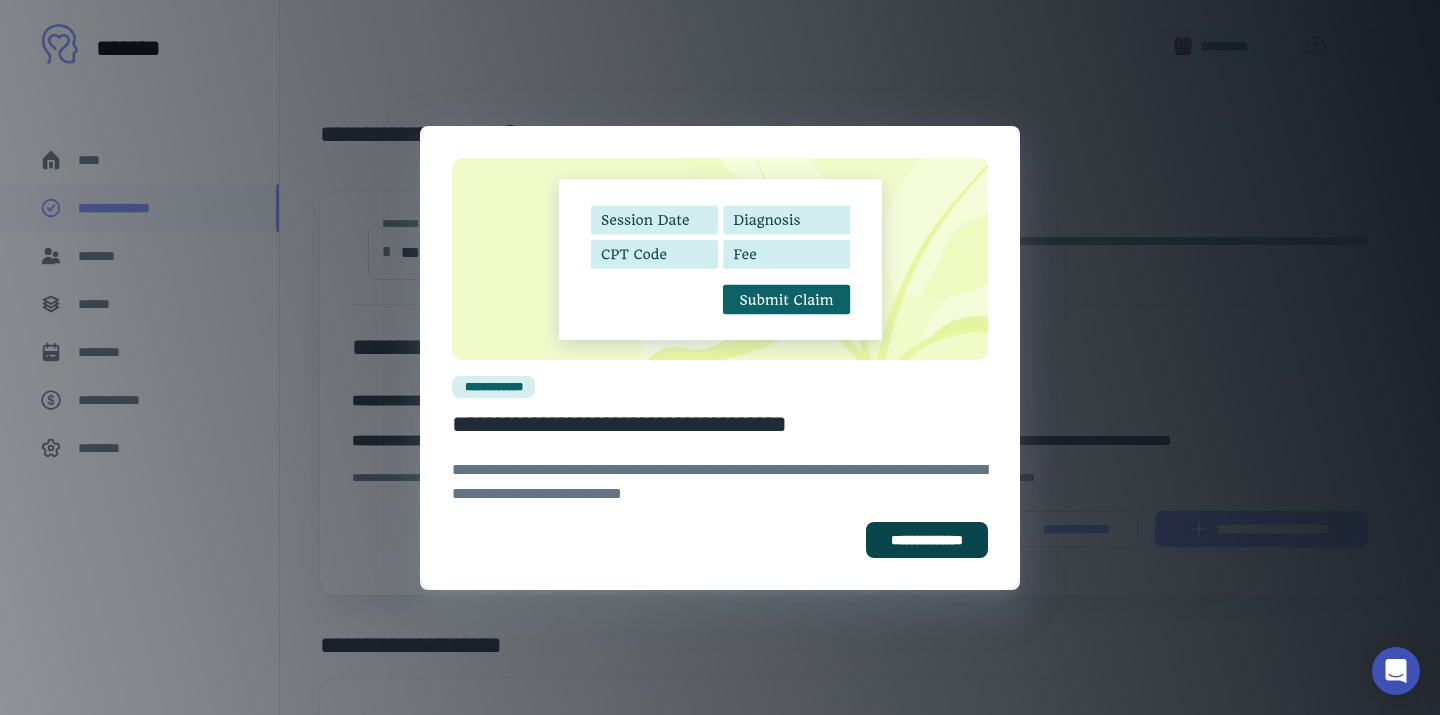 click on "**********" at bounding box center [927, 540] 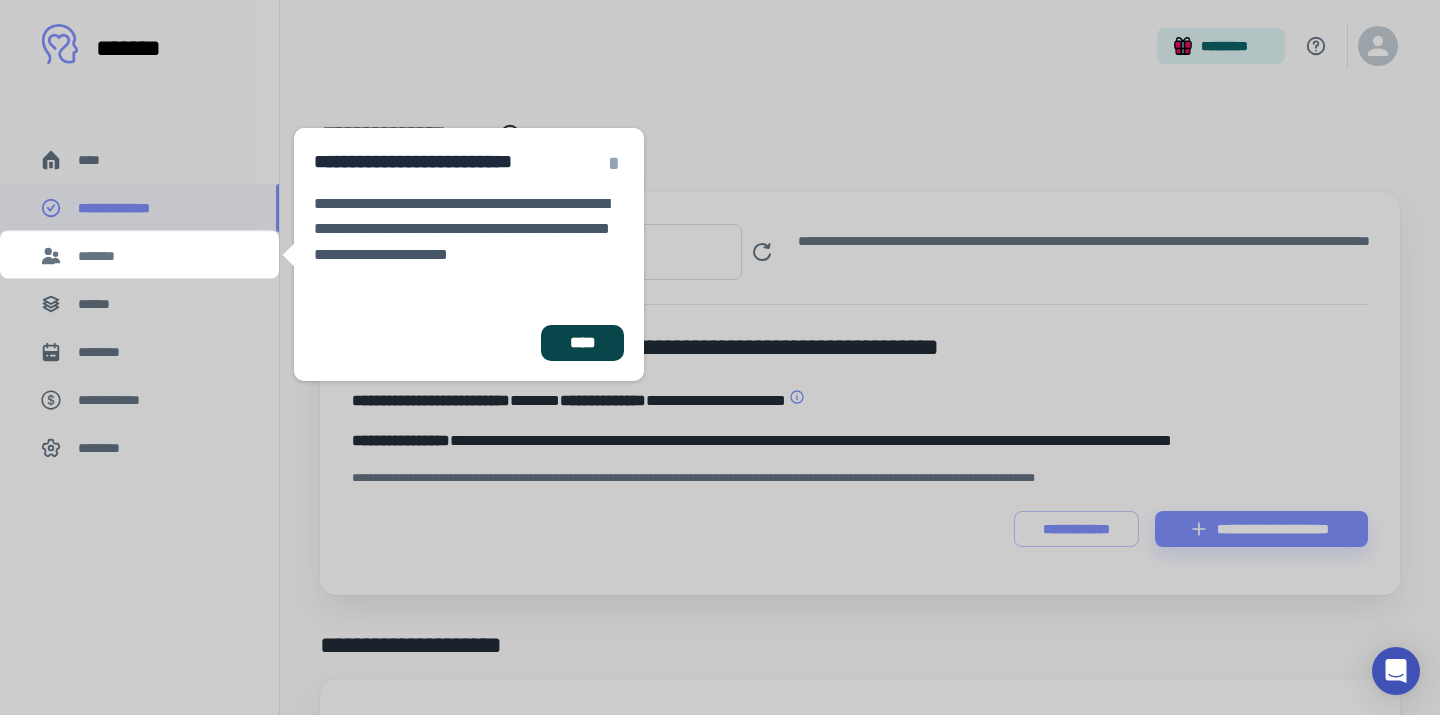 click on "****" at bounding box center (582, 343) 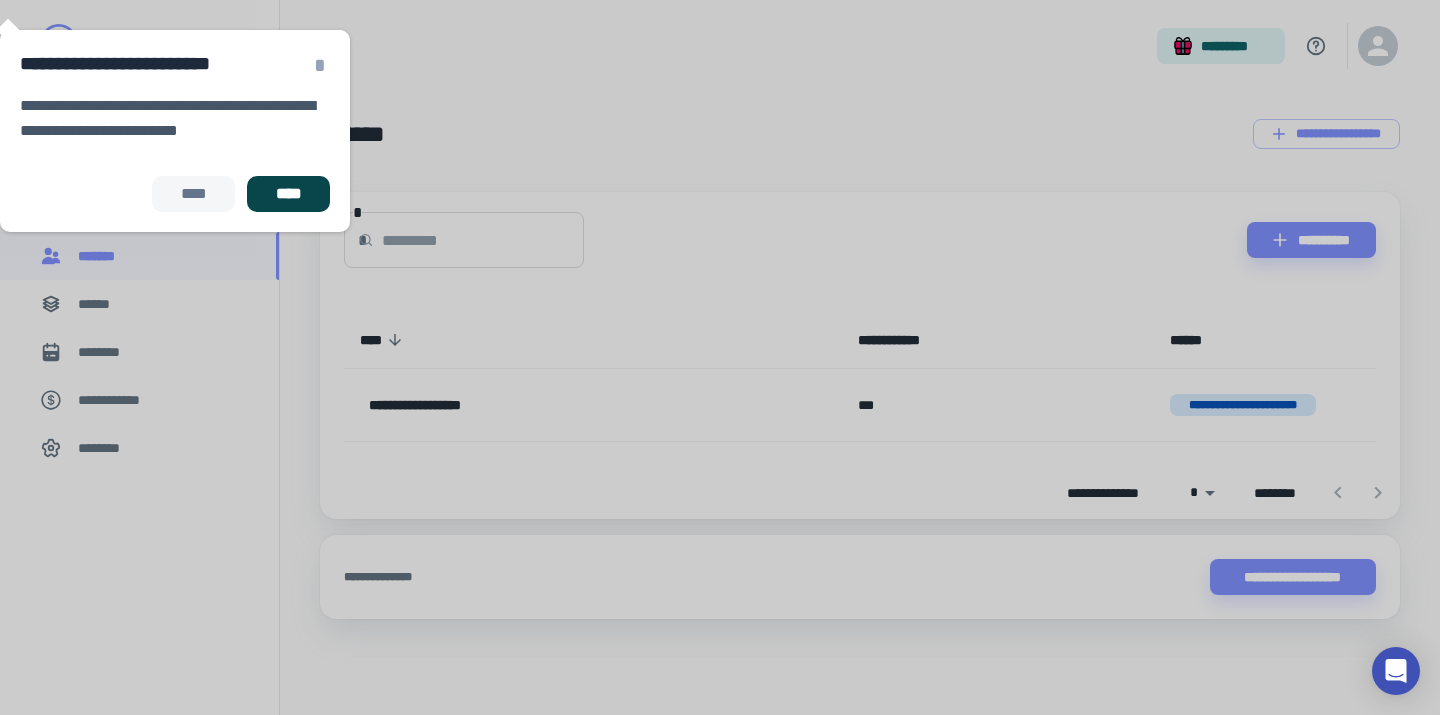 click on "****" at bounding box center (288, 194) 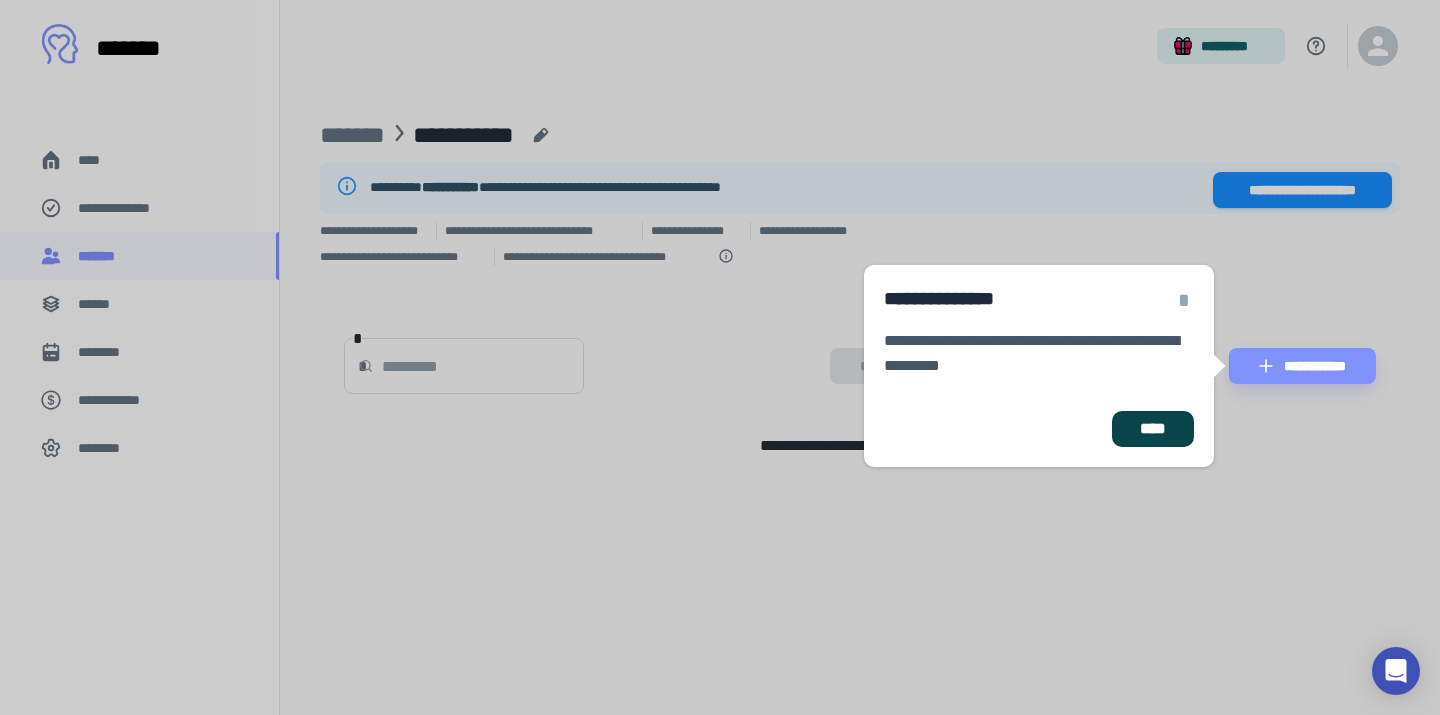 click on "****" at bounding box center [1153, 429] 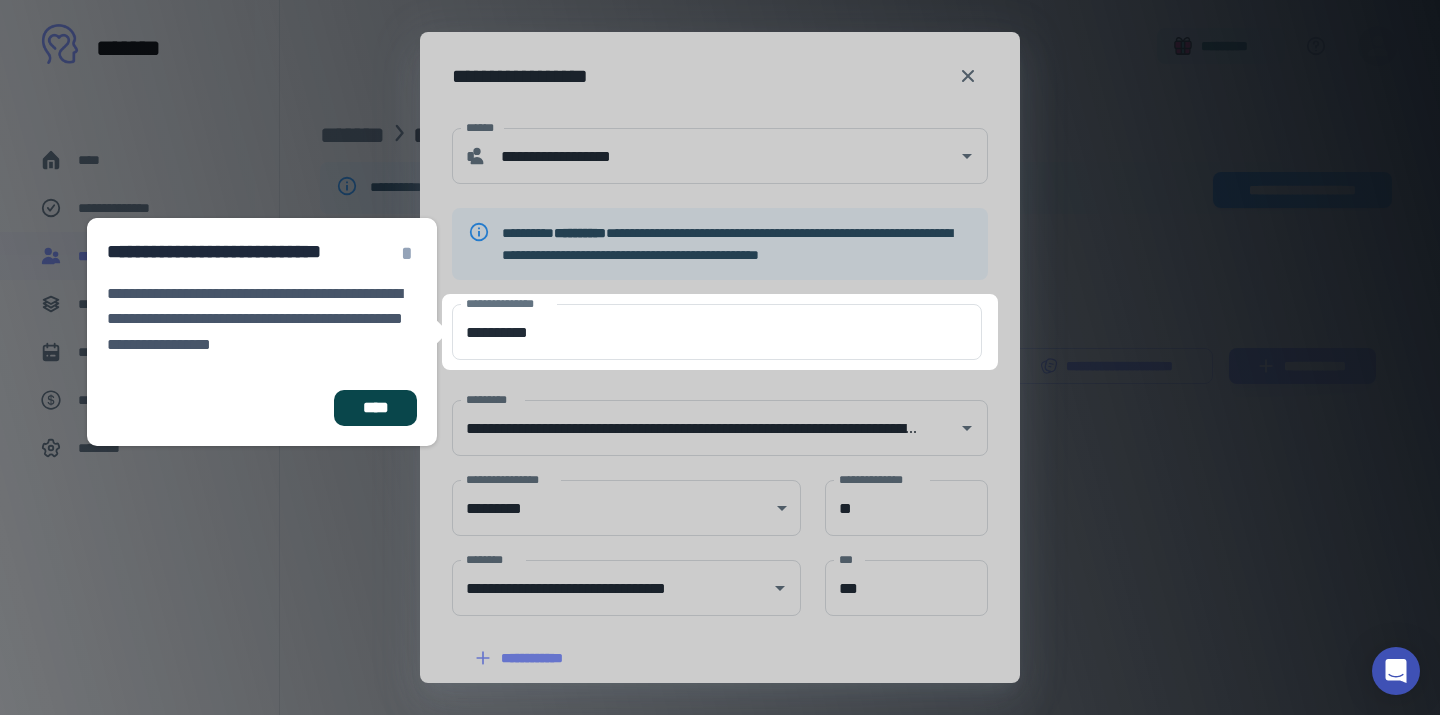 click on "****" at bounding box center [375, 408] 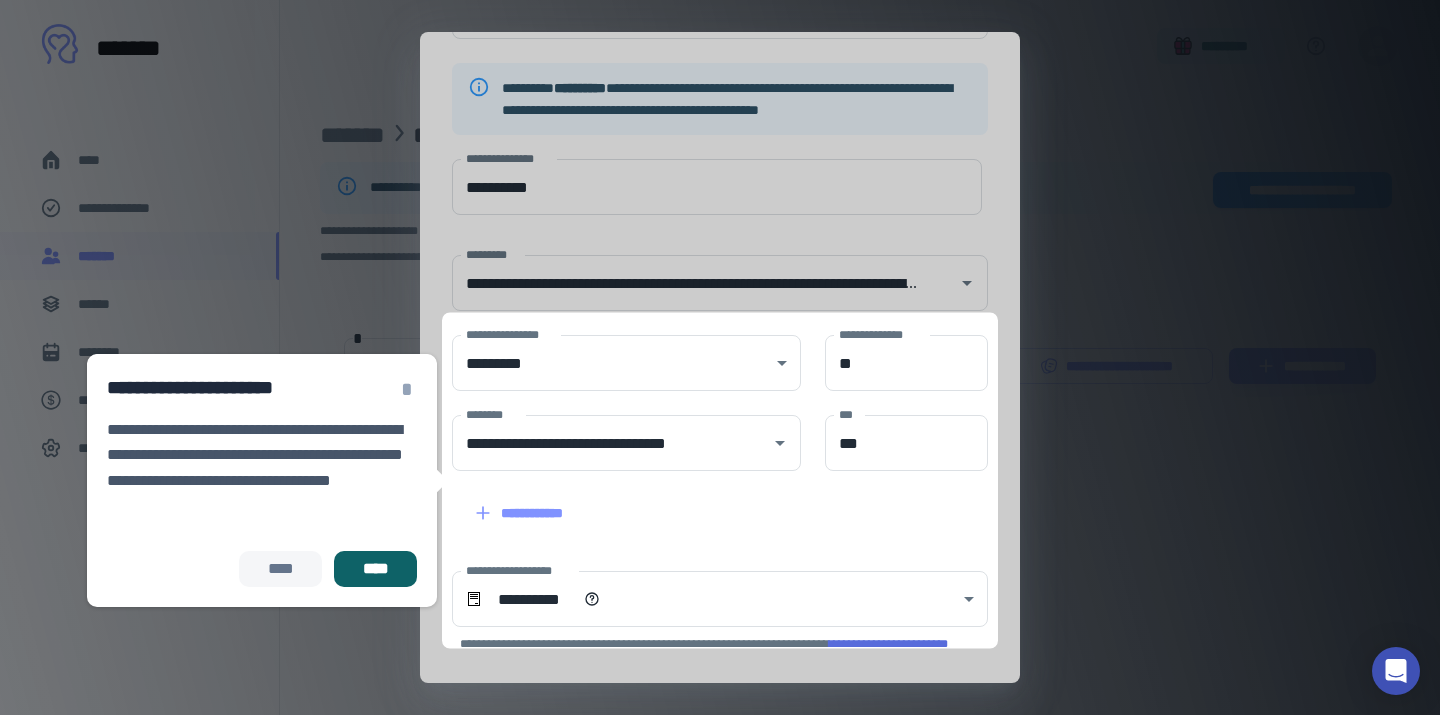 scroll, scrollTop: 160, scrollLeft: 0, axis: vertical 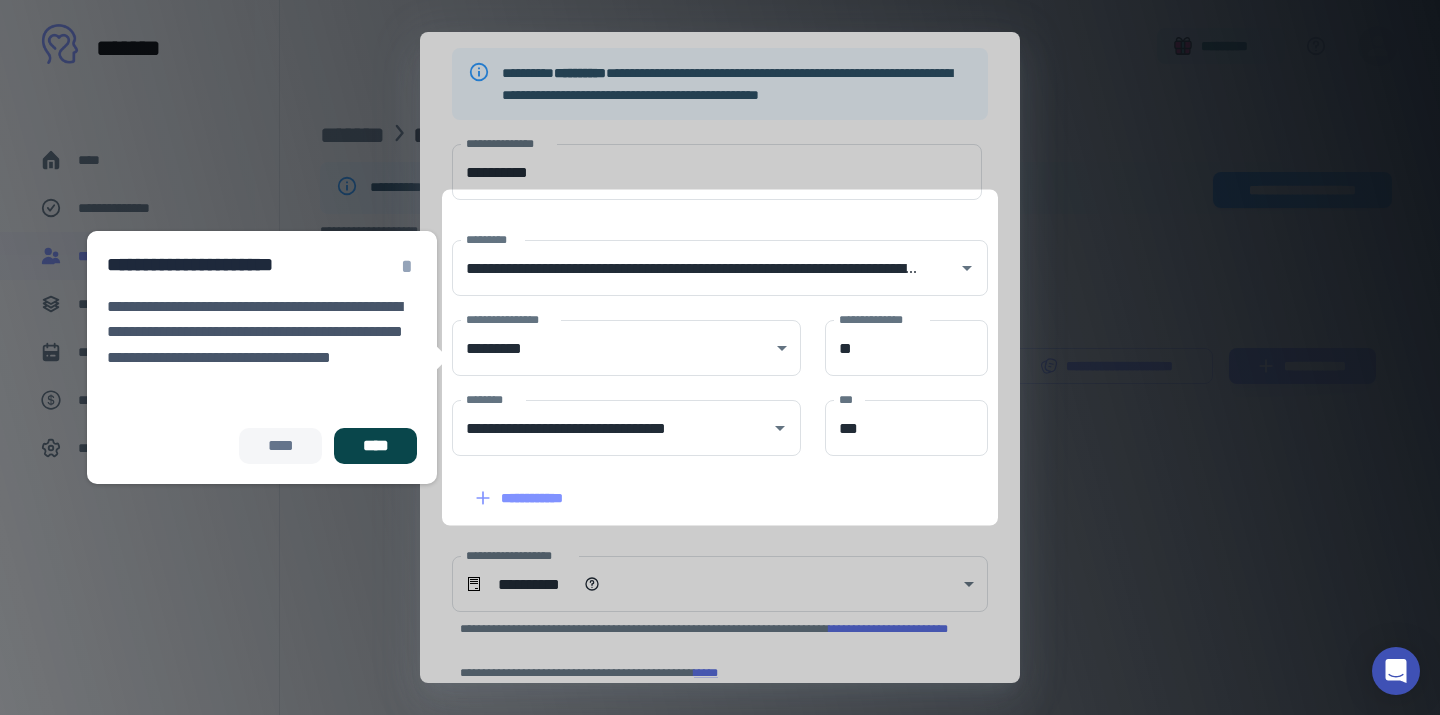 click on "****" at bounding box center [375, 446] 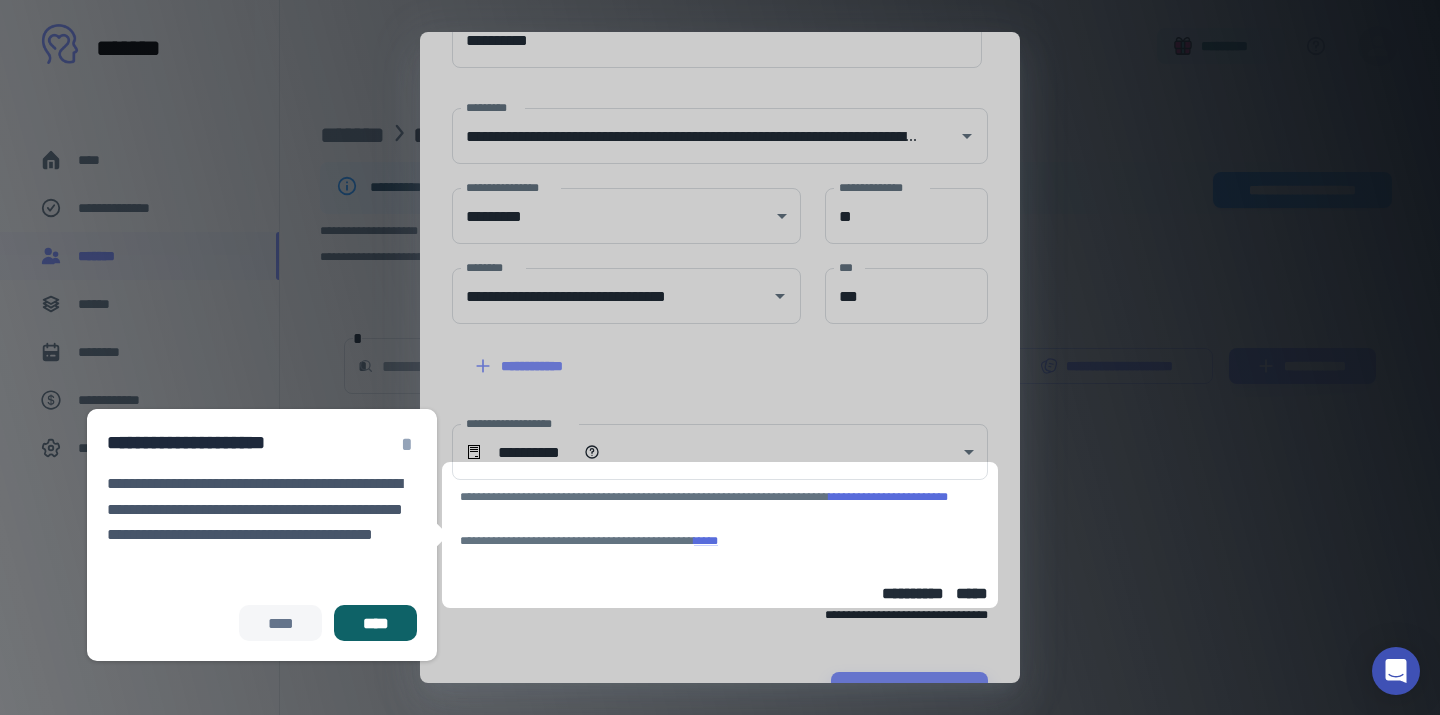 scroll, scrollTop: 349, scrollLeft: 0, axis: vertical 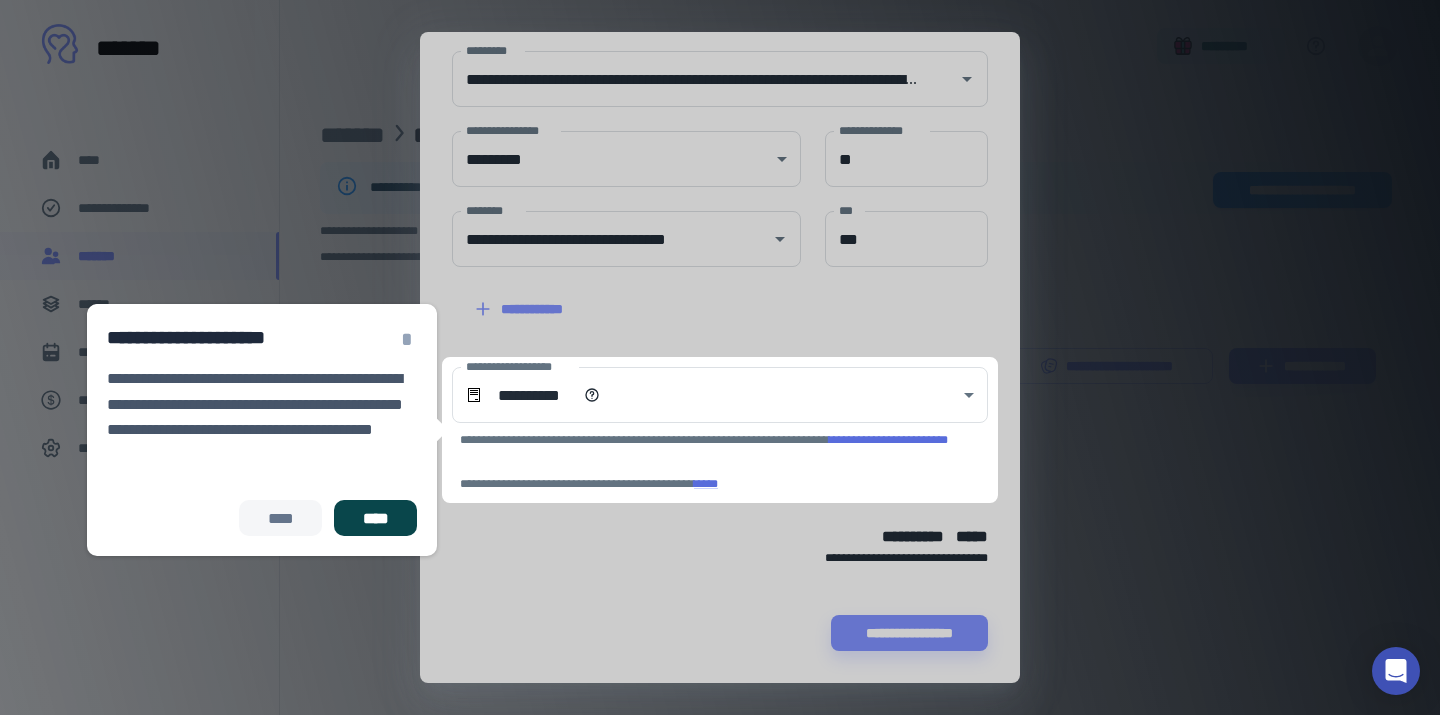click on "****" at bounding box center (375, 518) 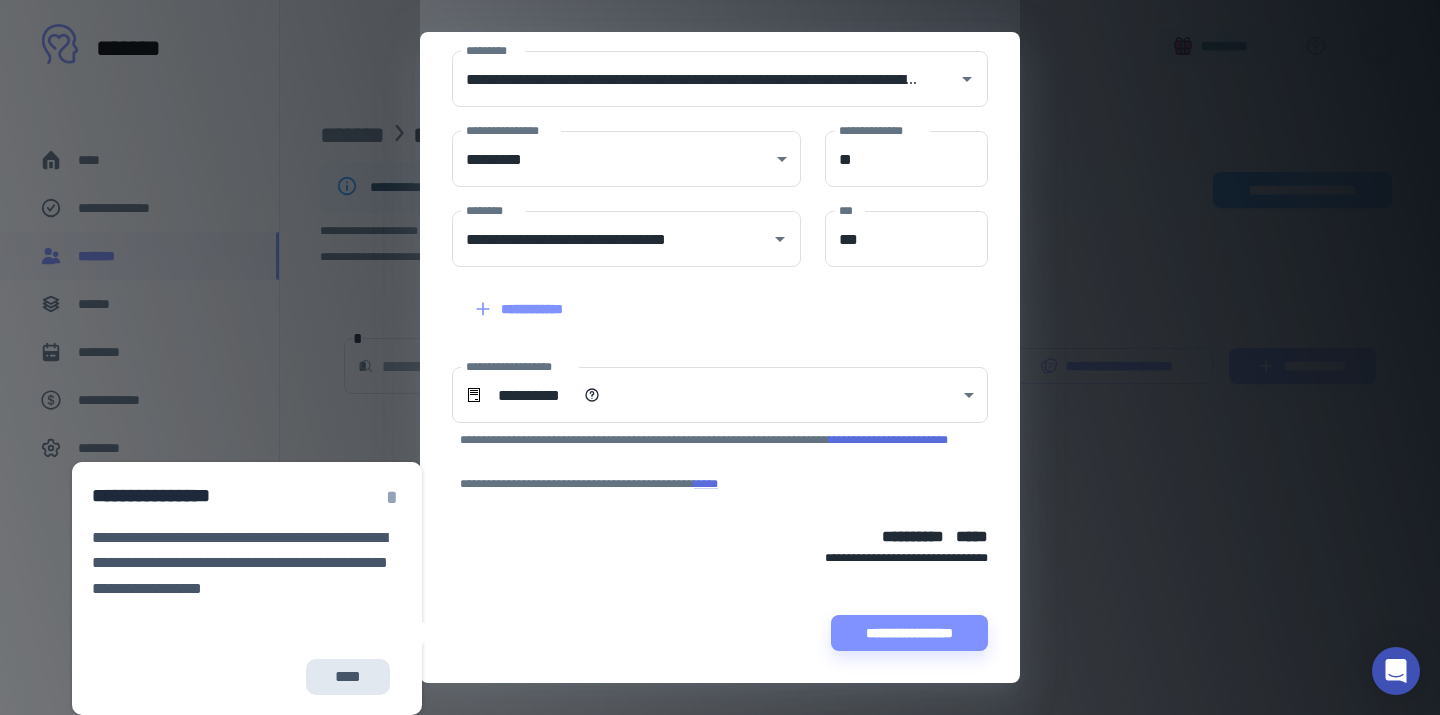 click on "****" at bounding box center [348, 677] 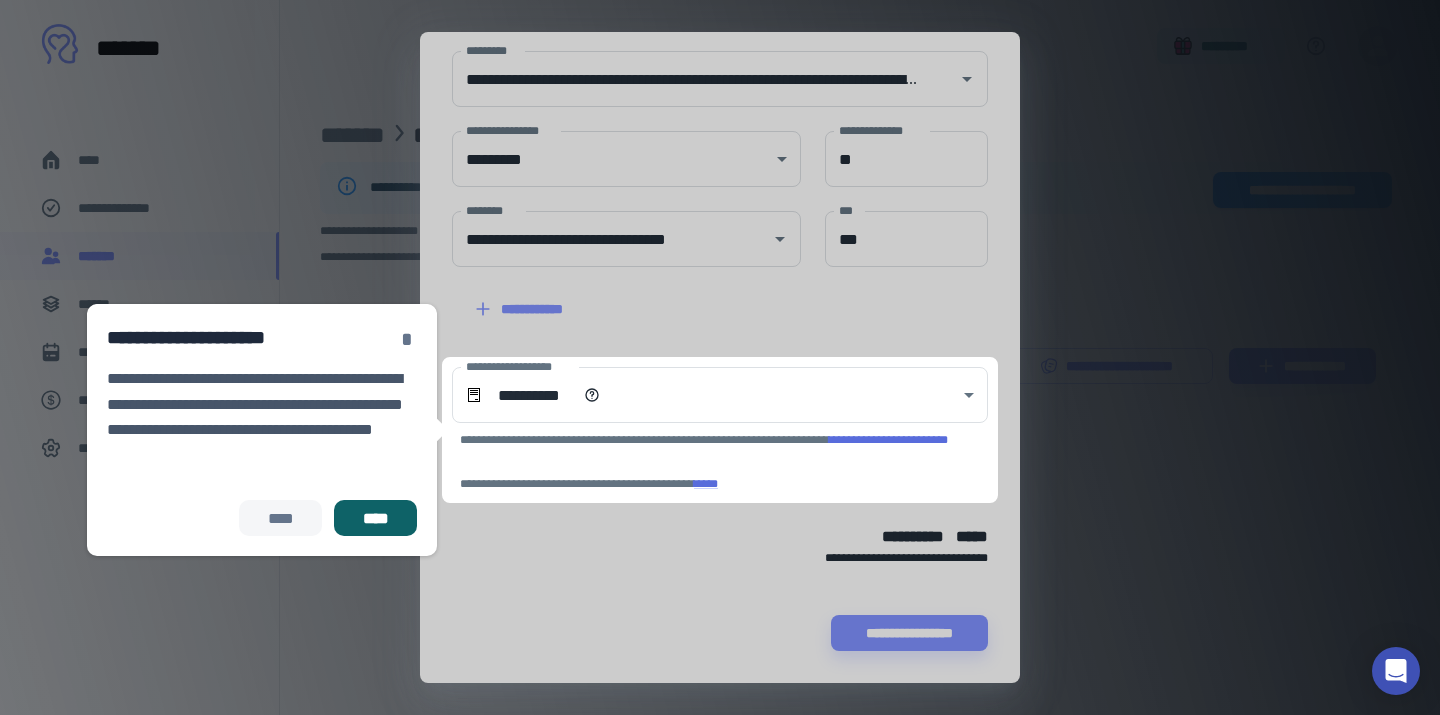 click on "*" at bounding box center (407, 339) 